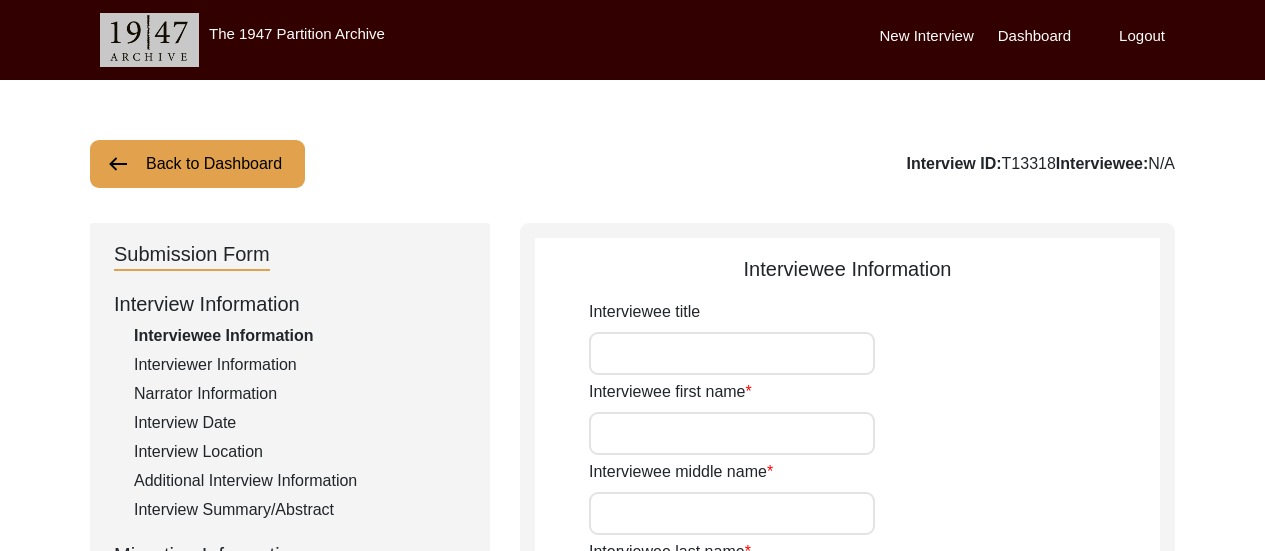 scroll, scrollTop: 0, scrollLeft: 0, axis: both 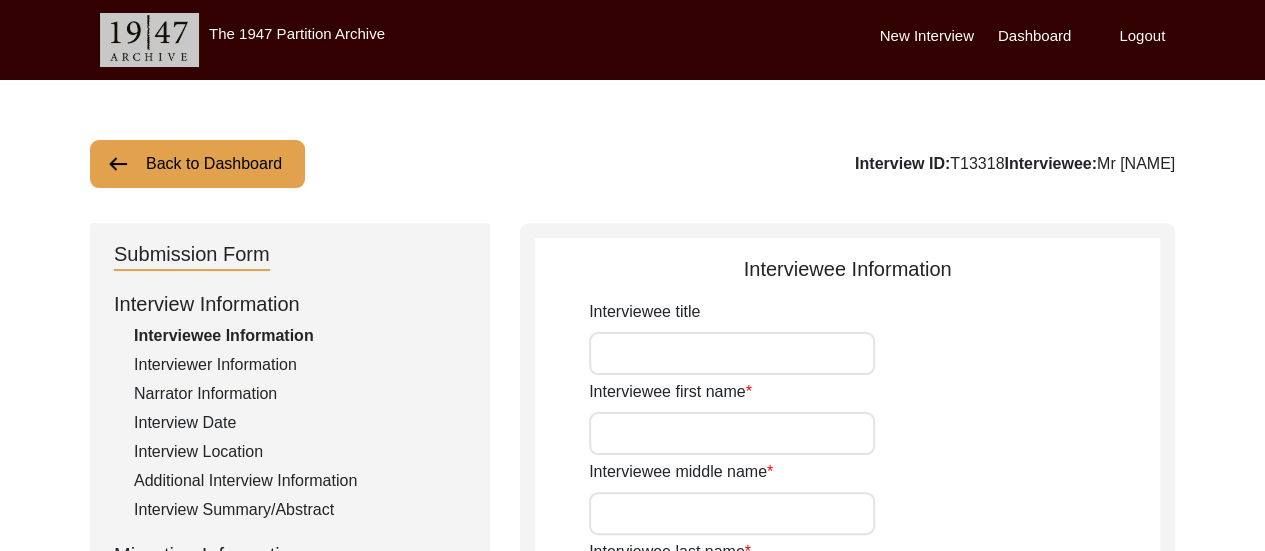 type on "Mr" 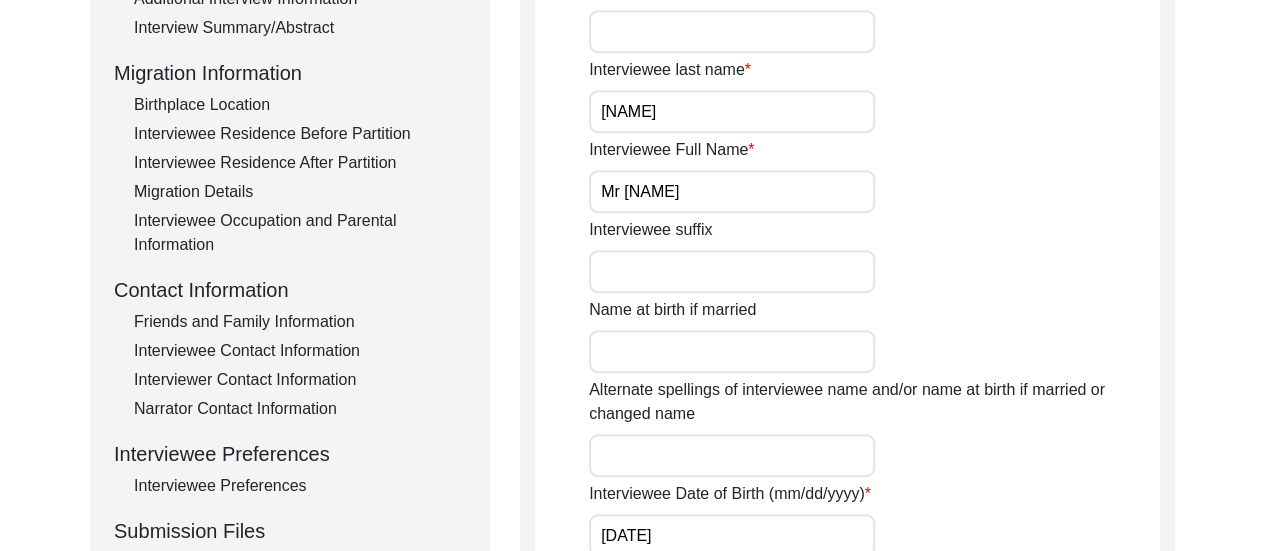scroll, scrollTop: 964, scrollLeft: 0, axis: vertical 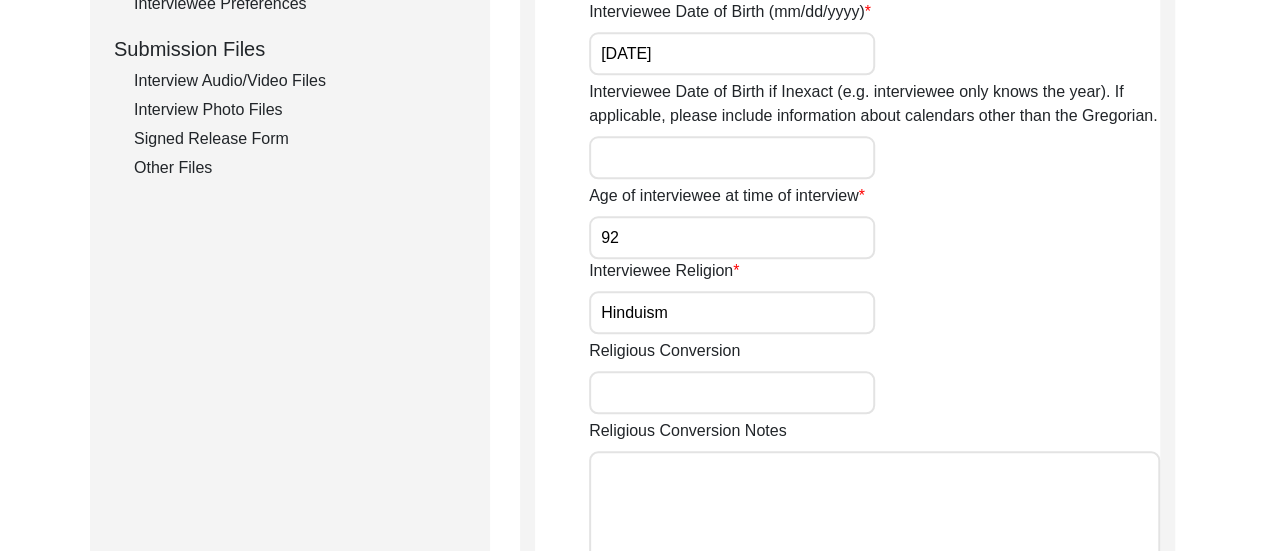 click on "Interview Photo Files" 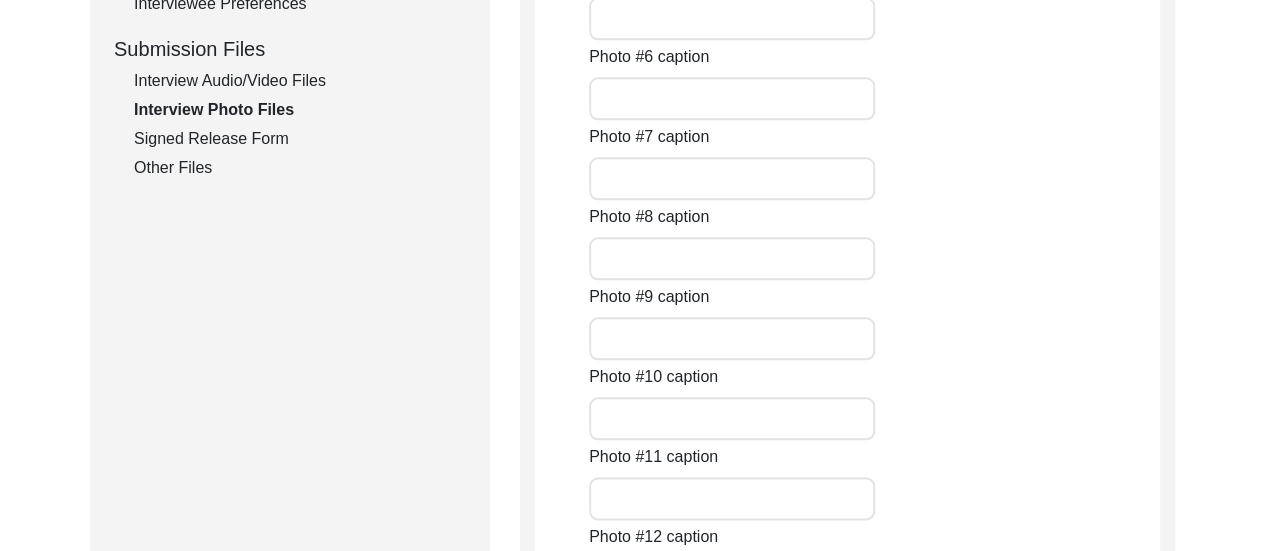 scroll, scrollTop: 482, scrollLeft: 0, axis: vertical 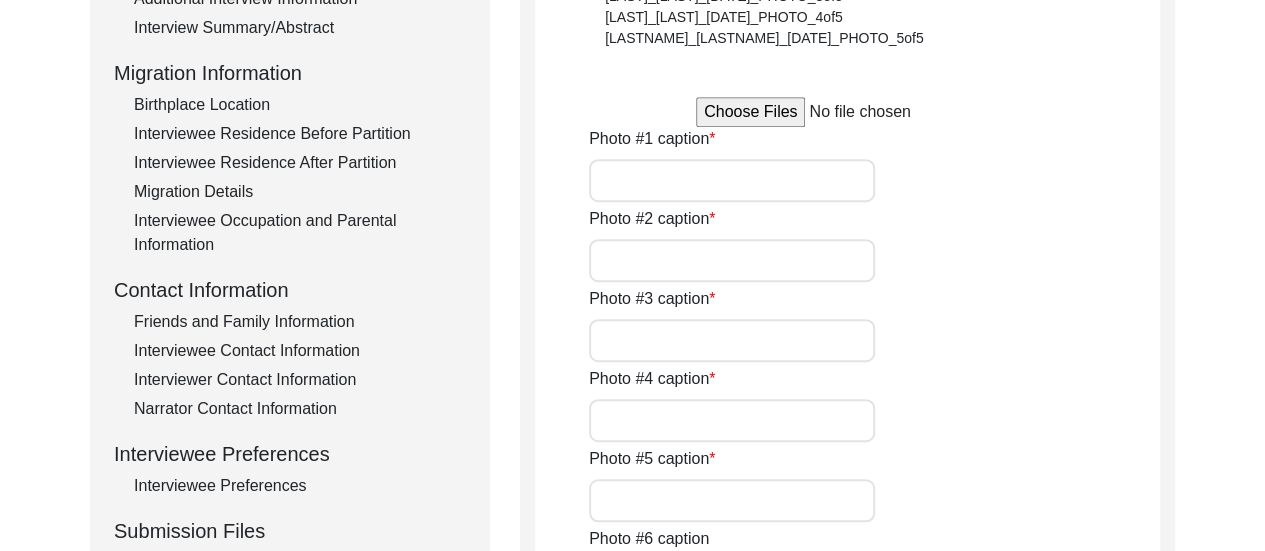 click at bounding box center (847, 112) 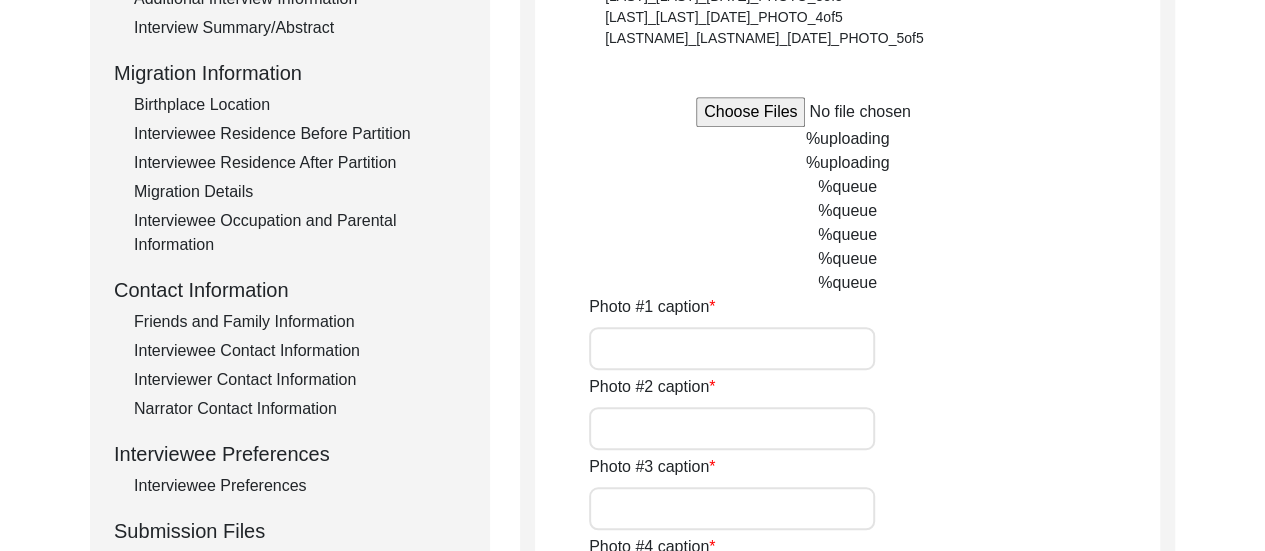 click at bounding box center [847, 112] 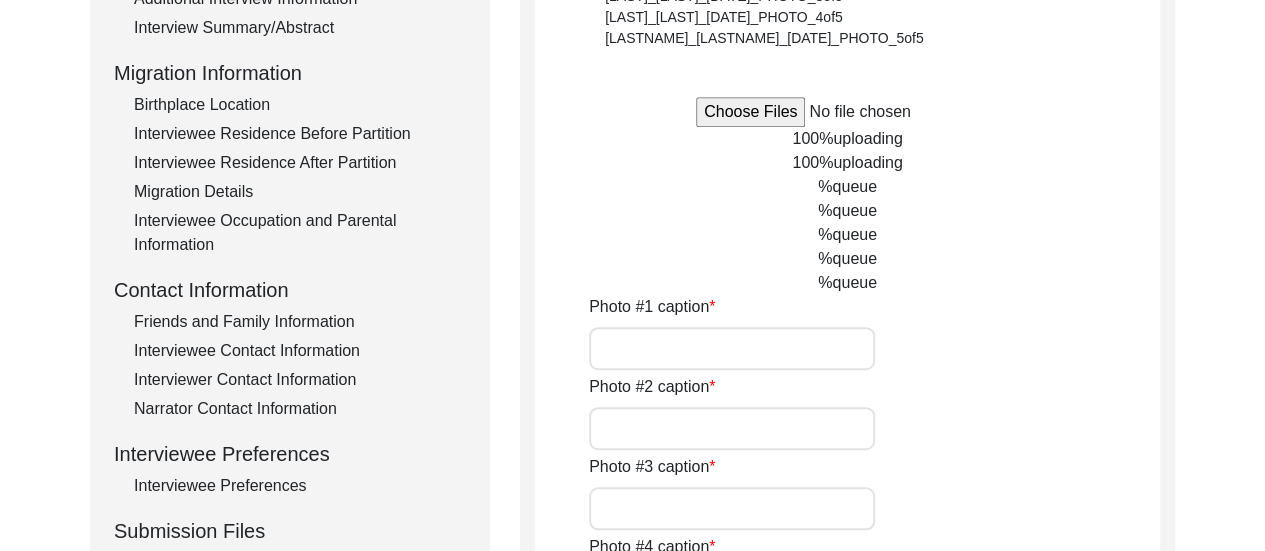 type on "C:\fakepath\[LASTNAME]_[LASTNAME]_[DATE]_PHOTO_8of9.jpeg" 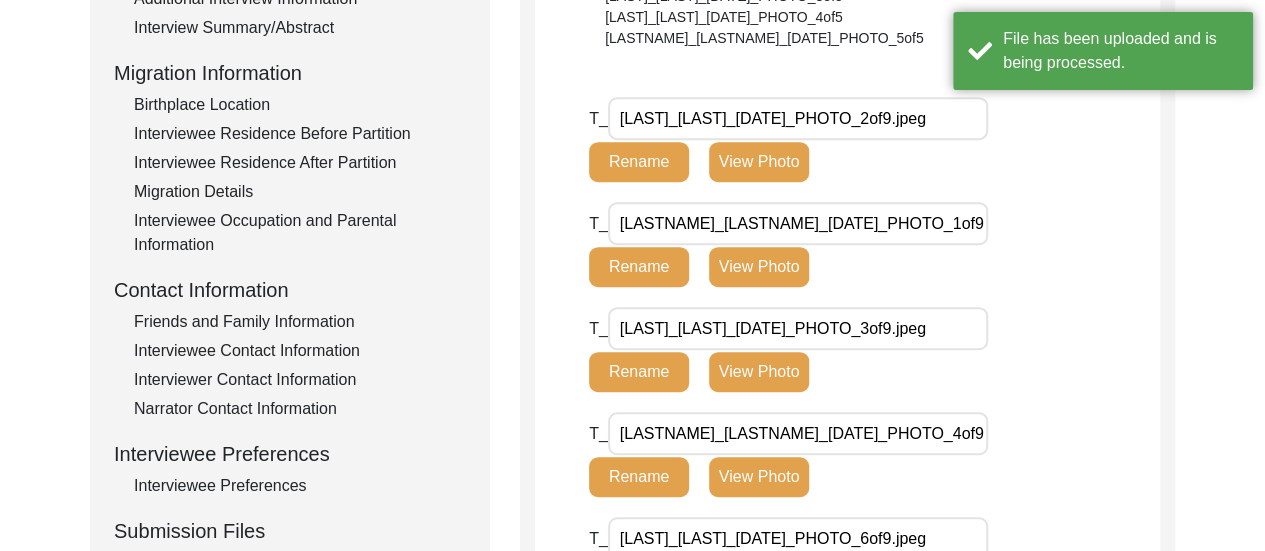 type 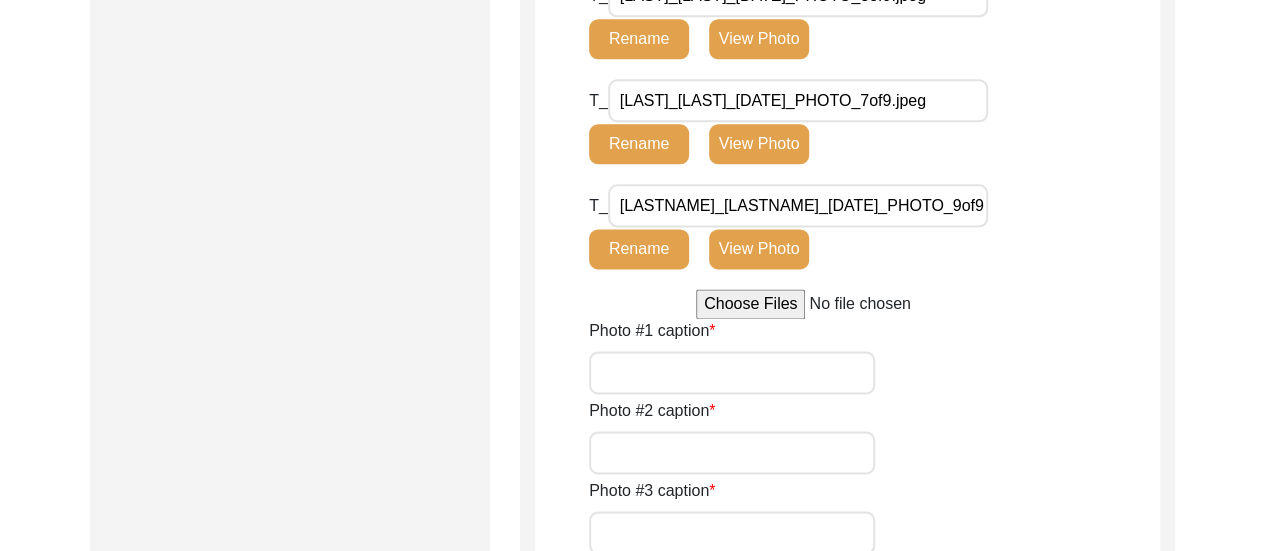 scroll, scrollTop: 1400, scrollLeft: 0, axis: vertical 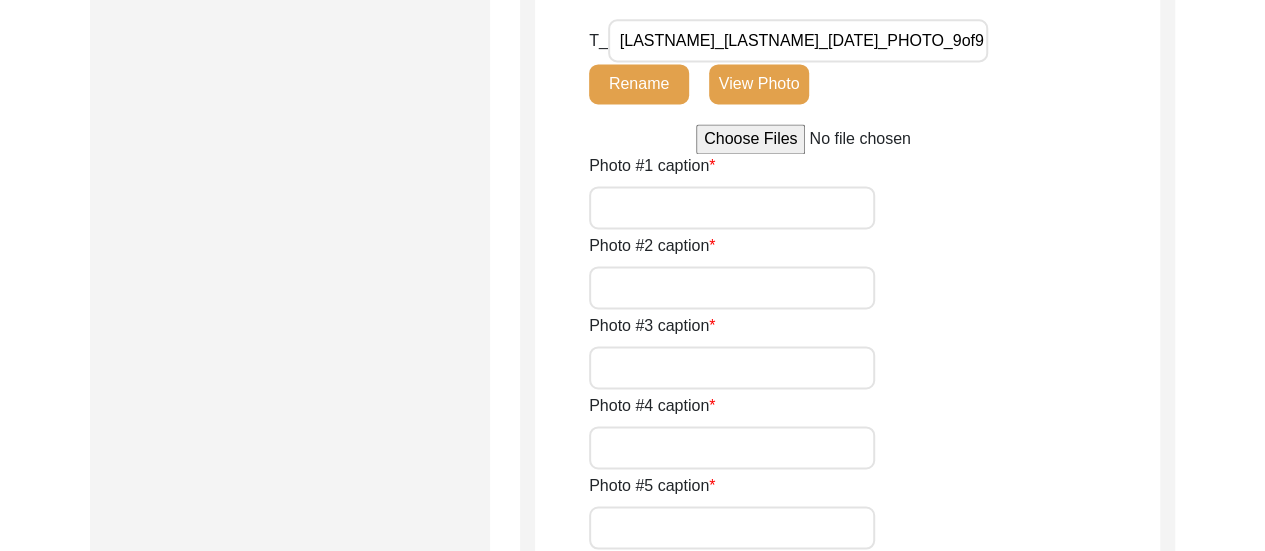click on "Photo #1 caption" at bounding box center [732, 207] 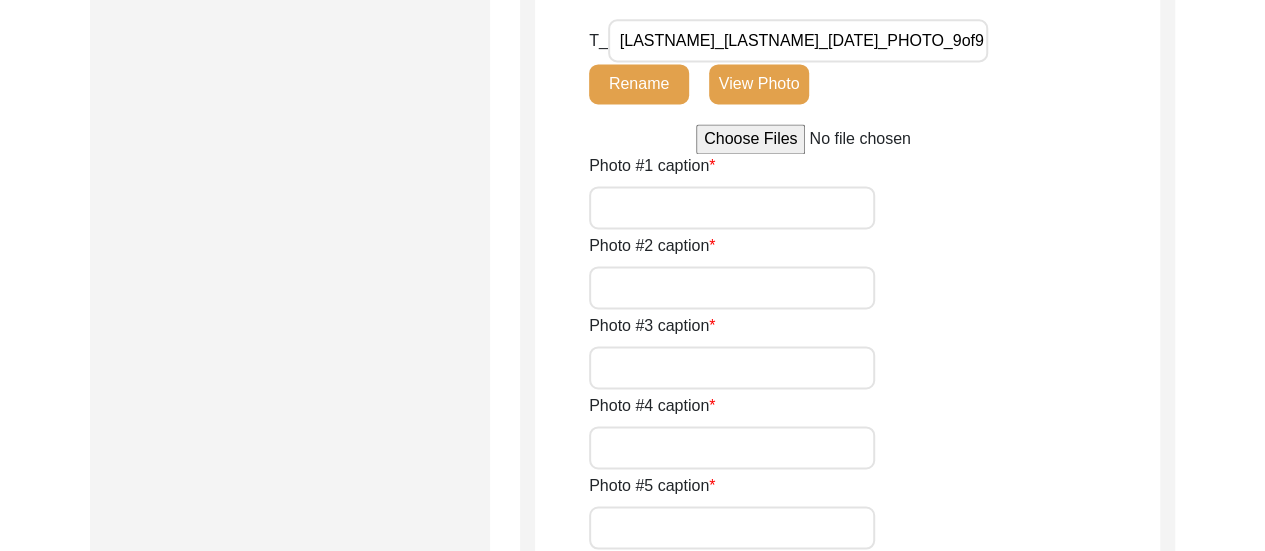 type on "N" 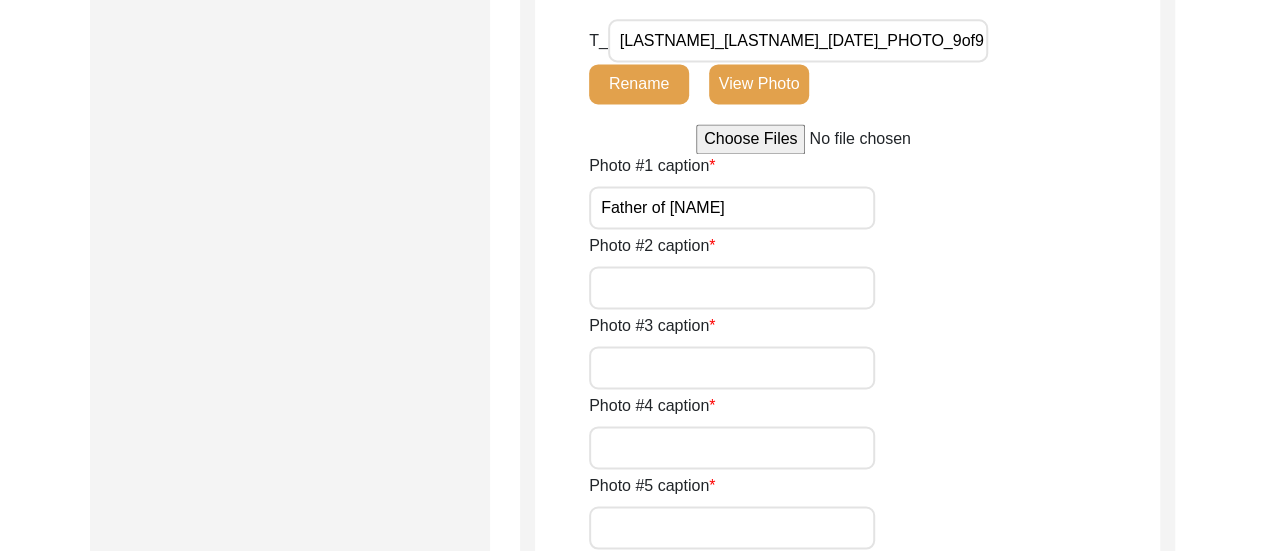 type on "Father of [NAME]" 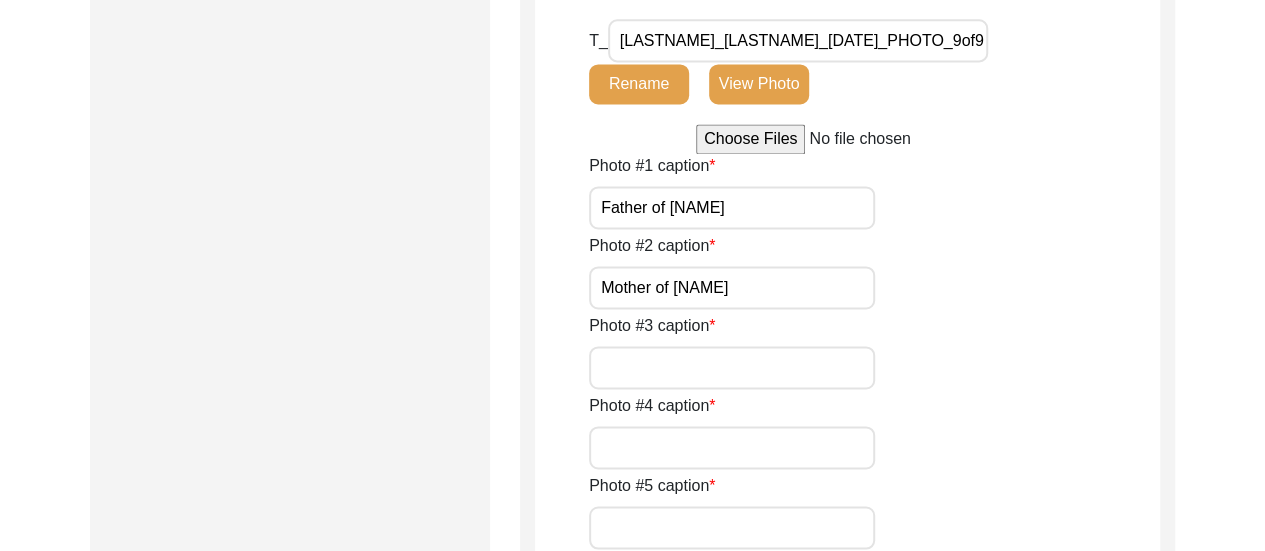 type on "Mother of [NAME]" 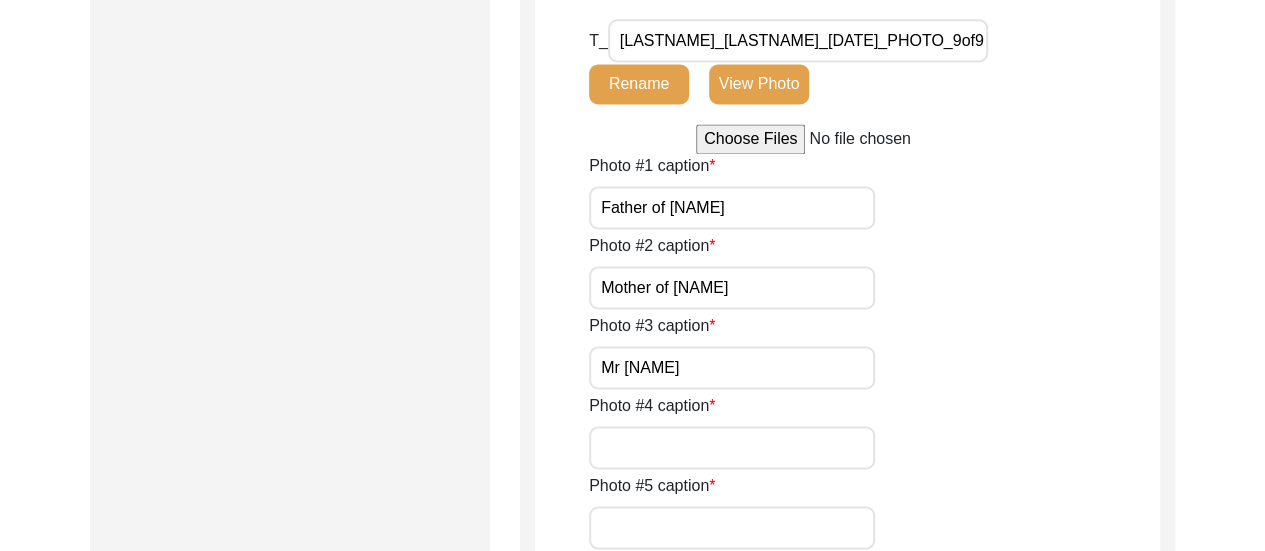 type on "Mr [NAME]" 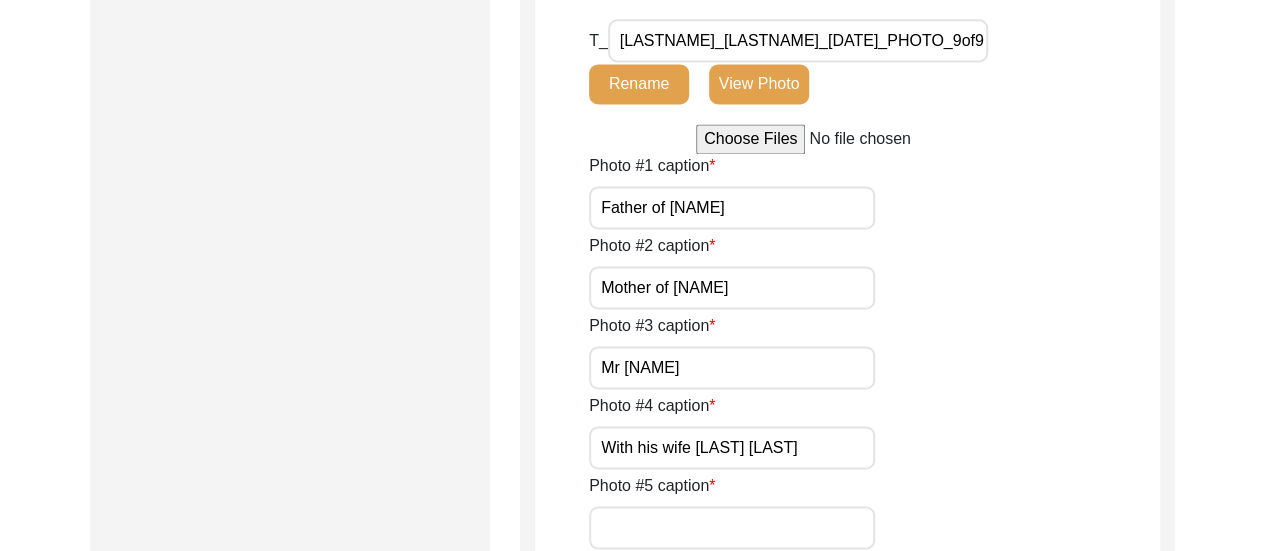 type on "With his wife [LAST] [LAST]" 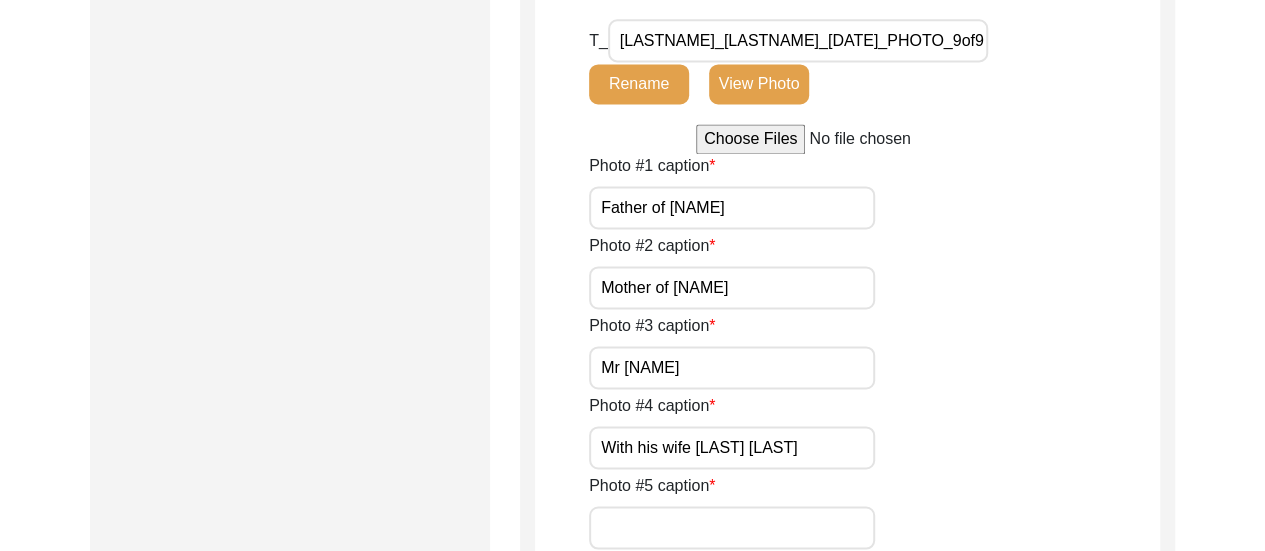 paste on "With his wife [LAST] [LAST]" 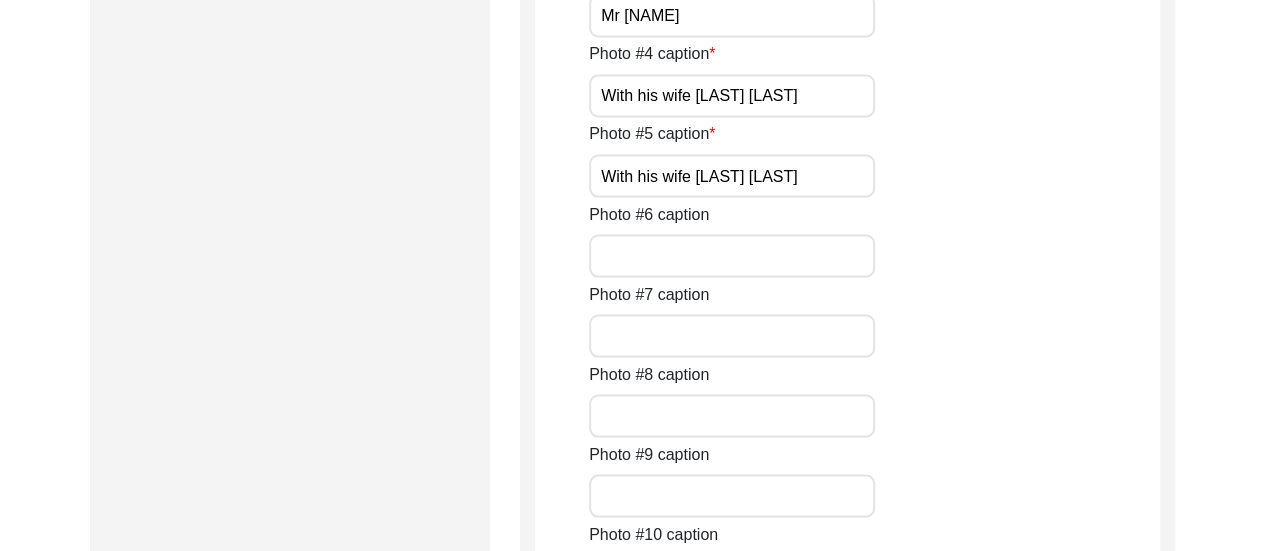 scroll, scrollTop: 1757, scrollLeft: 0, axis: vertical 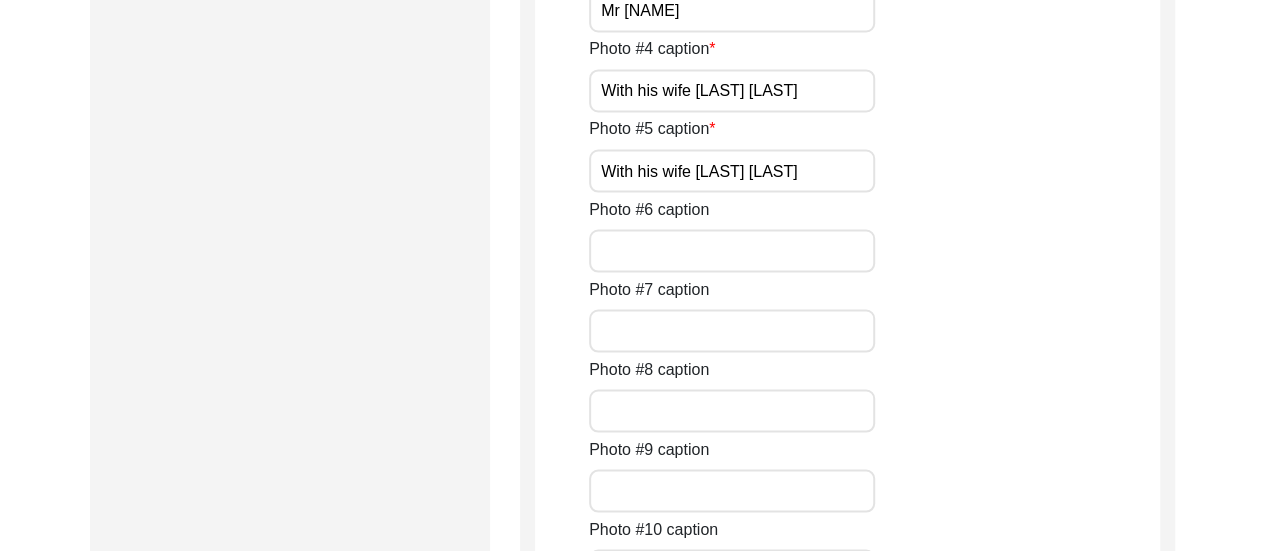 type on "With his wife [LAST] [LAST]" 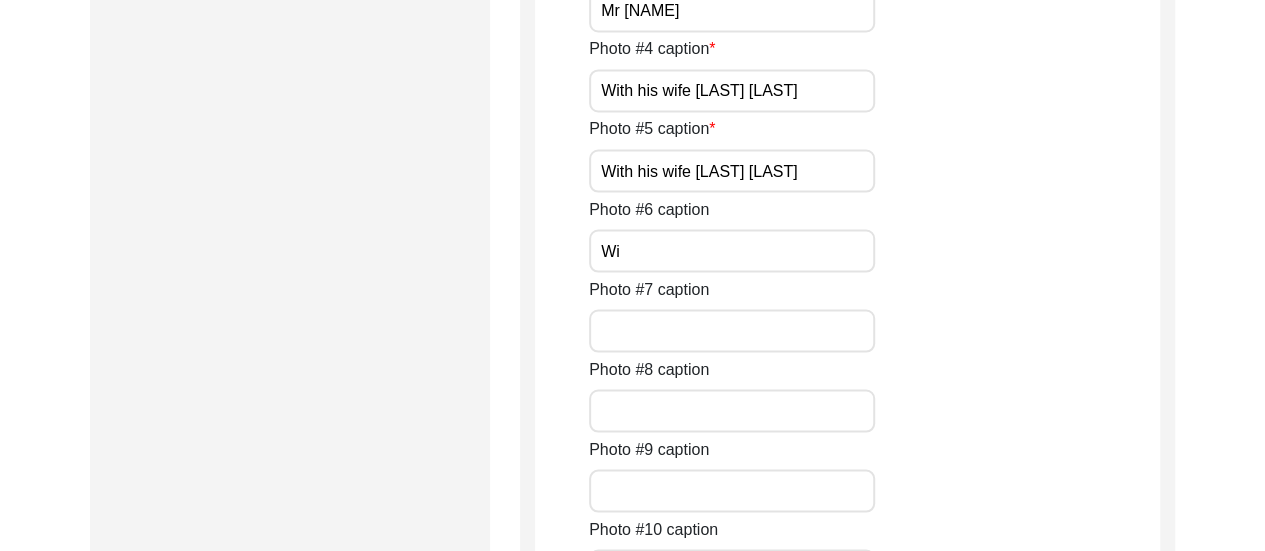type on "W" 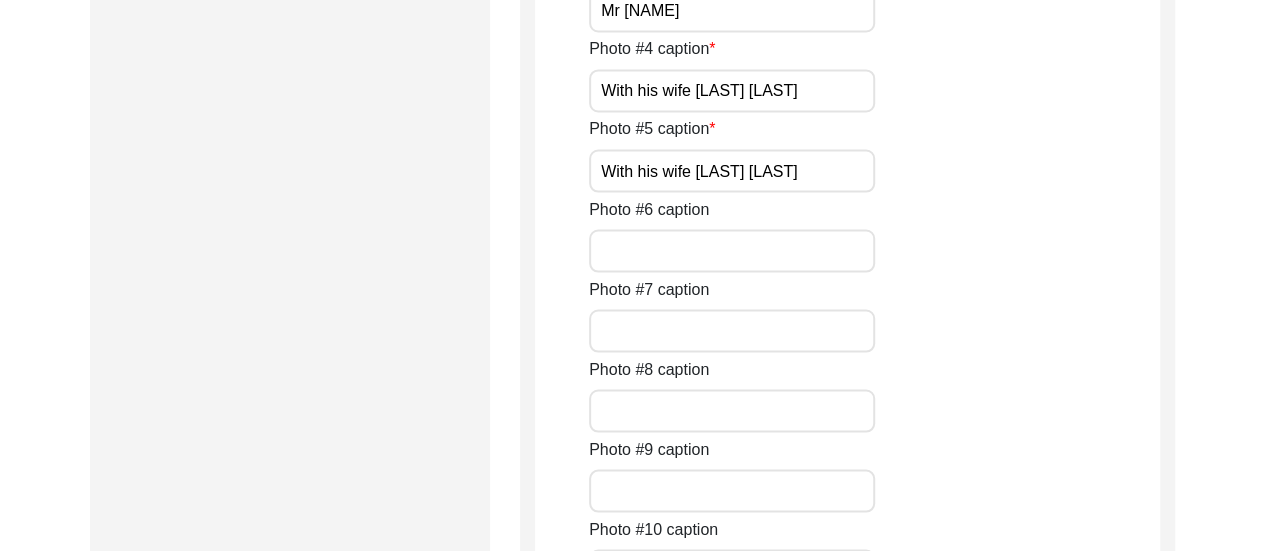 paste on "With his wife [LAST] [LAST]" 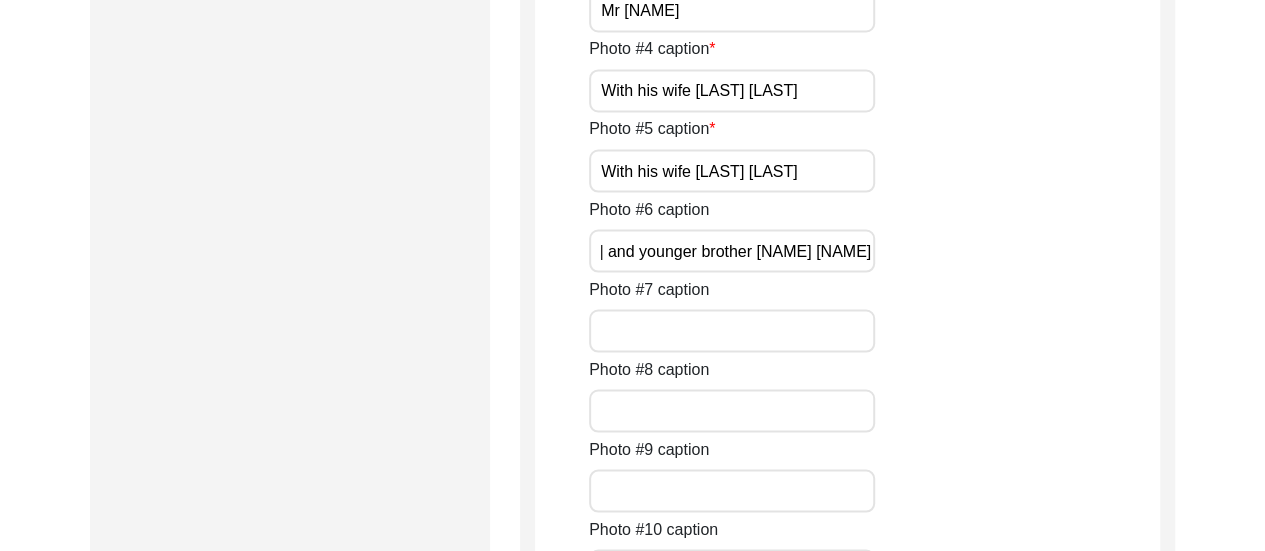 scroll, scrollTop: 0, scrollLeft: 212, axis: horizontal 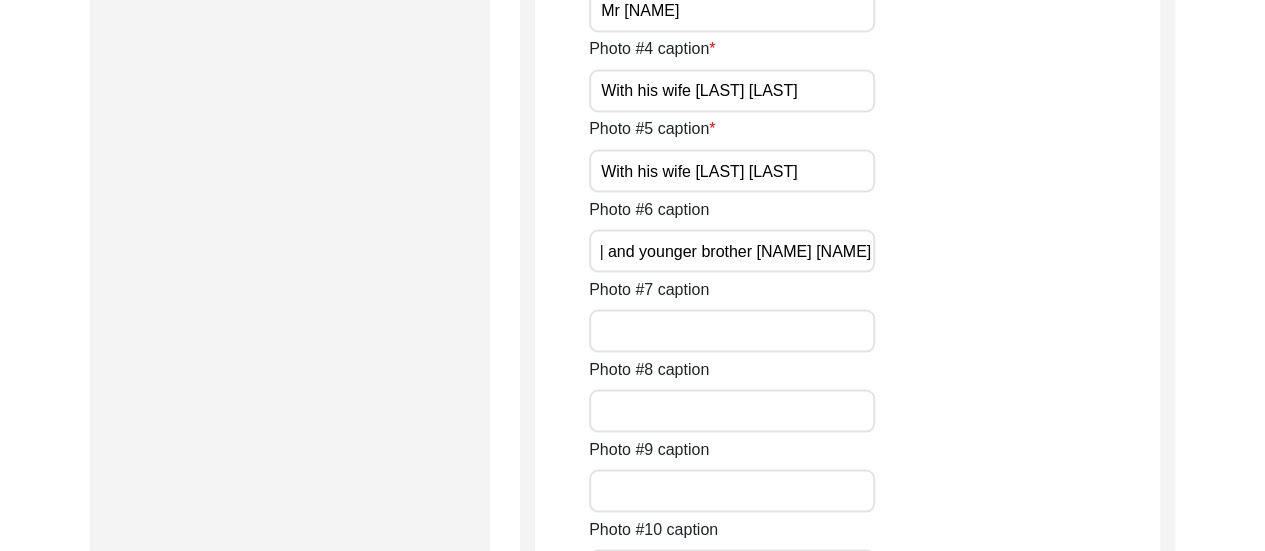 type on "With his wife [NAME] and younger brother [NAME] [NAME]" 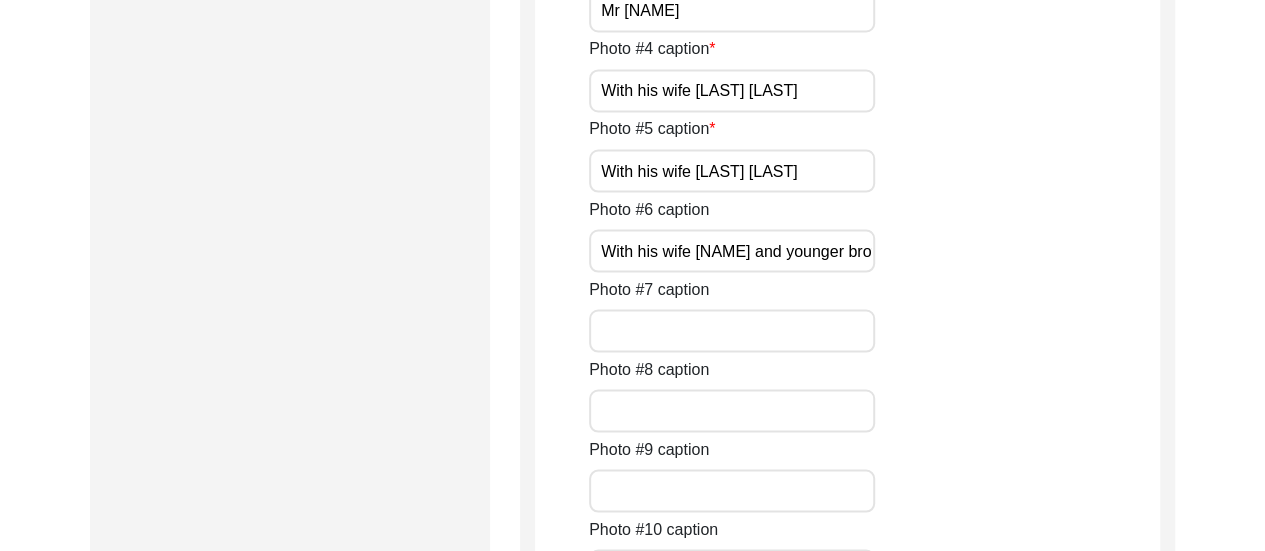 click on "Photo #7 caption" at bounding box center (732, 330) 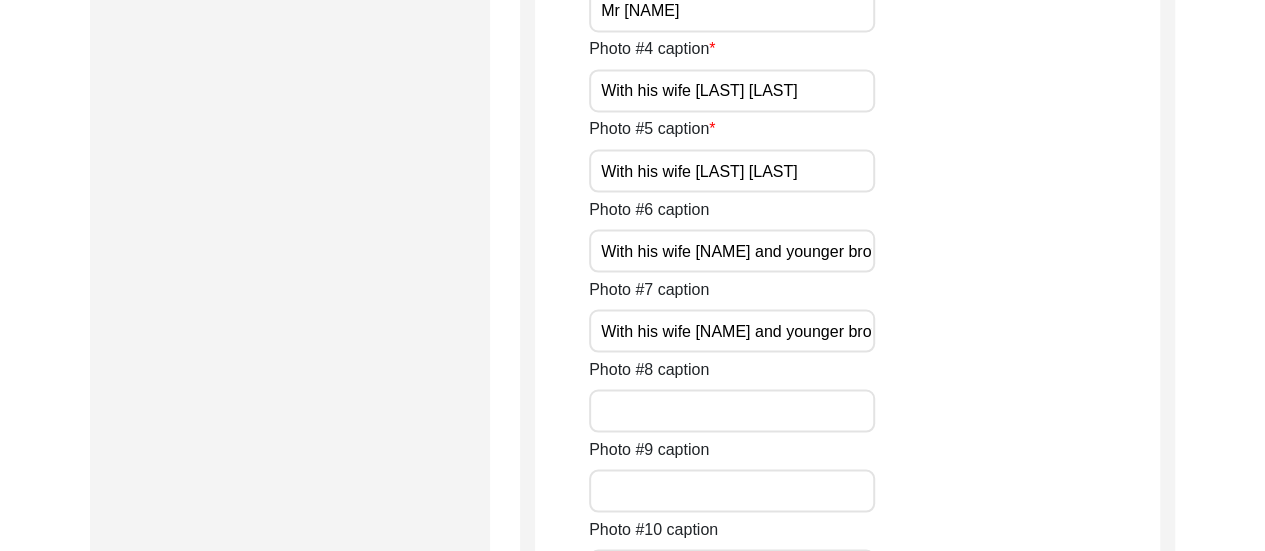 scroll, scrollTop: 0, scrollLeft: 212, axis: horizontal 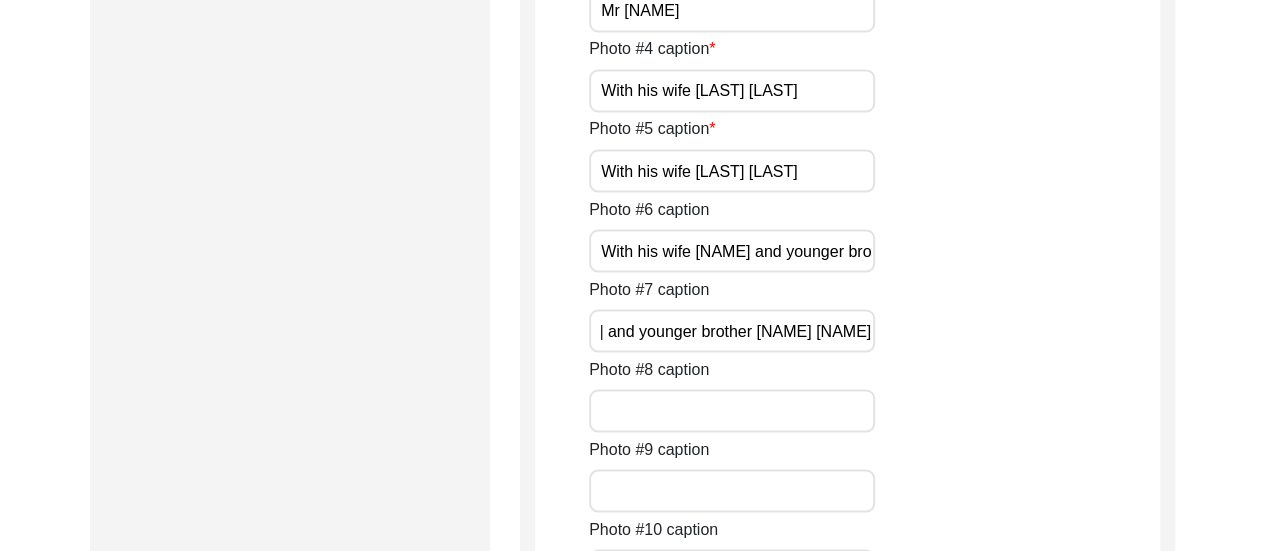 type on "With his wife [NAME] and younger brother [NAME] [NAME]" 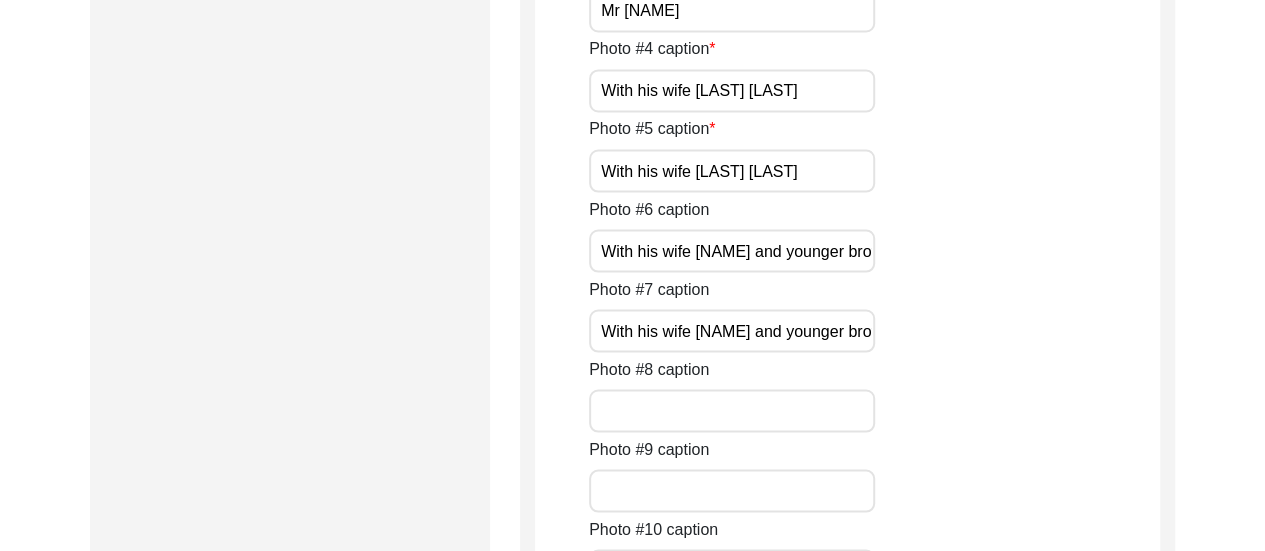 click on "Photo #8 caption" at bounding box center (732, 410) 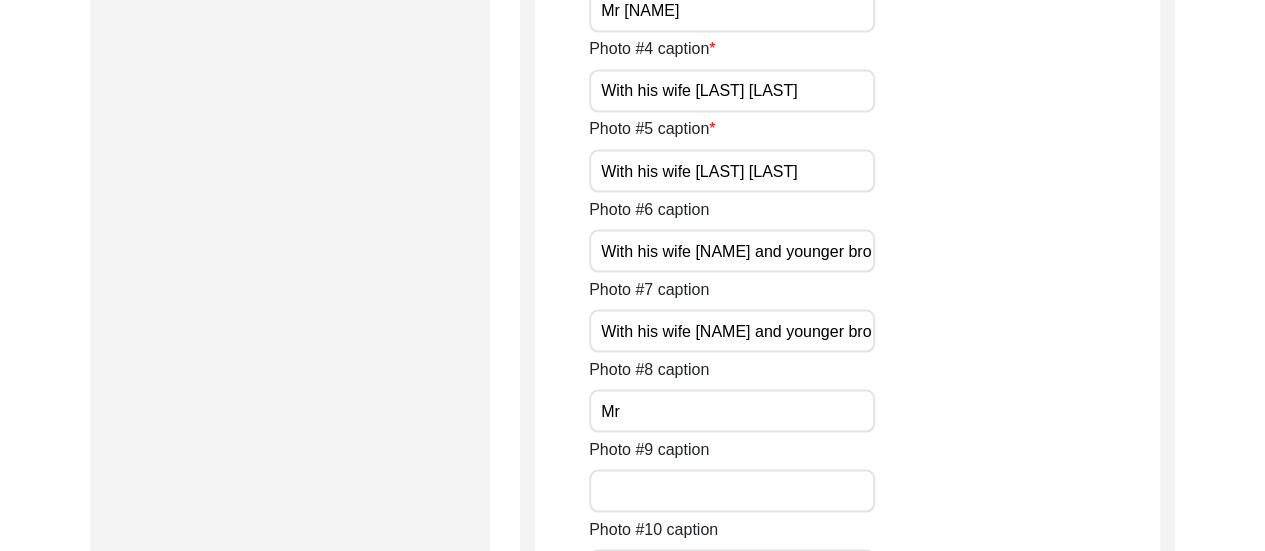 type on "M" 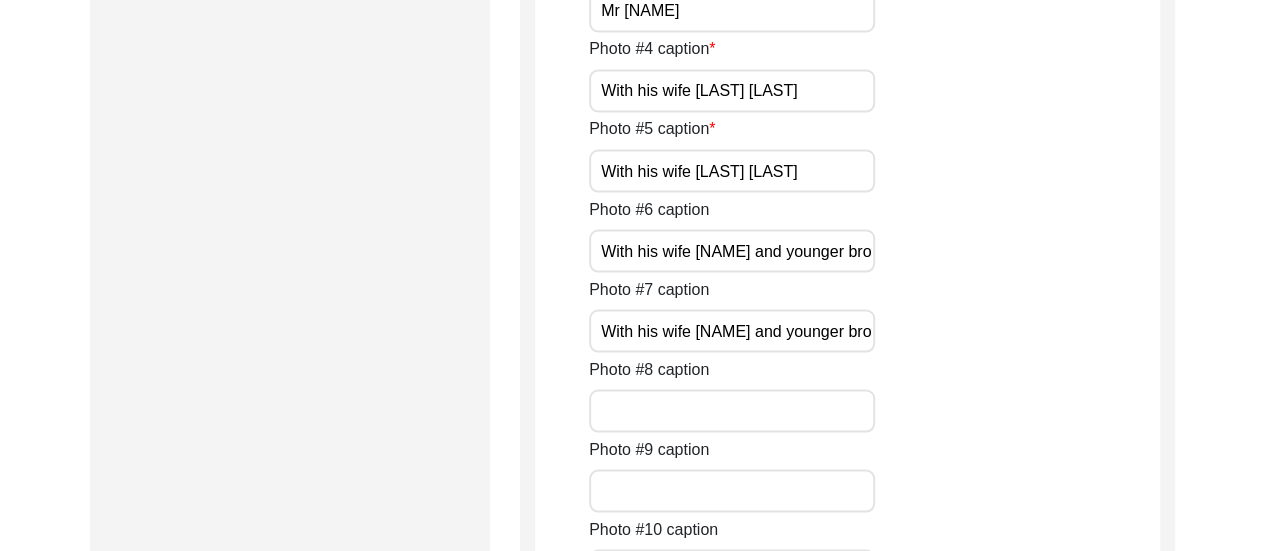 click on "Mr [NAME]" at bounding box center (732, 10) 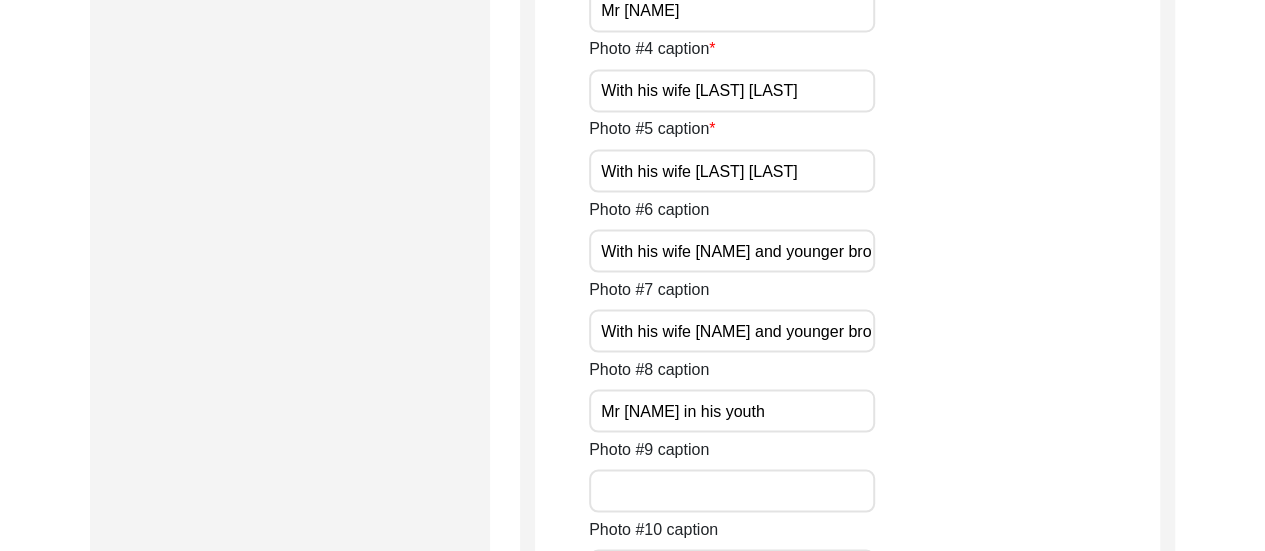 type on "Mr [NAME] in his youth" 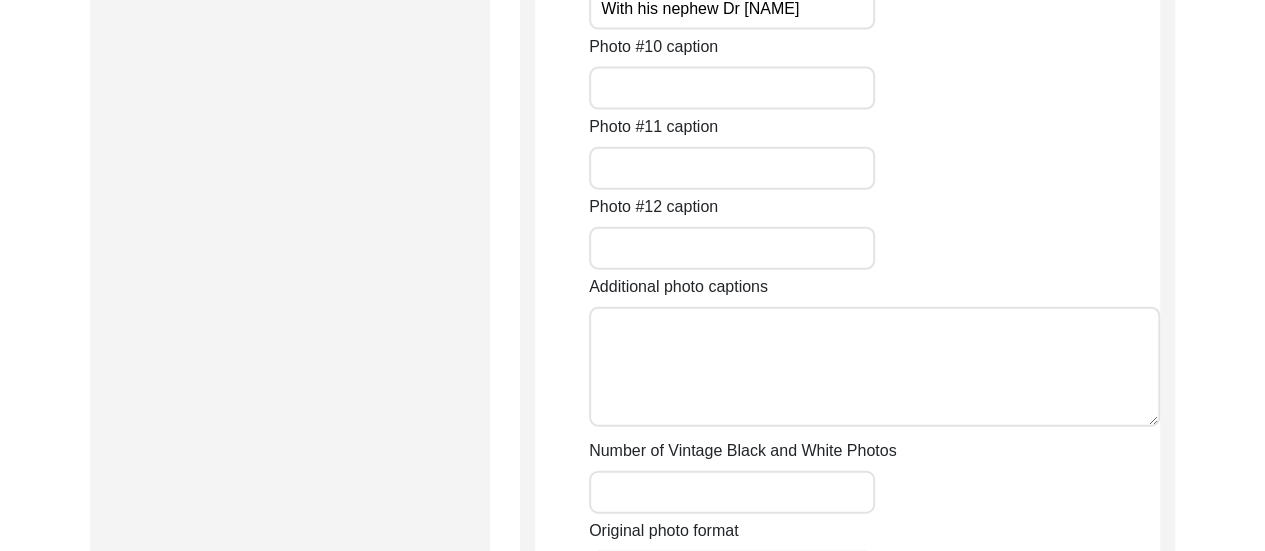 scroll, scrollTop: 2710, scrollLeft: 0, axis: vertical 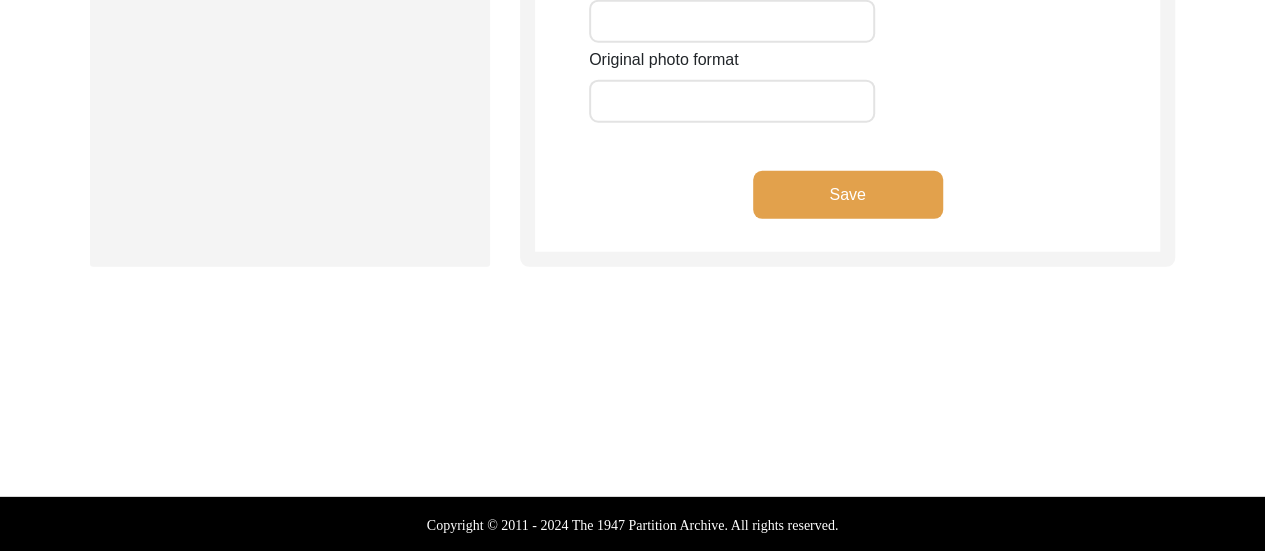 type on "With his nephew Dr [NAME]" 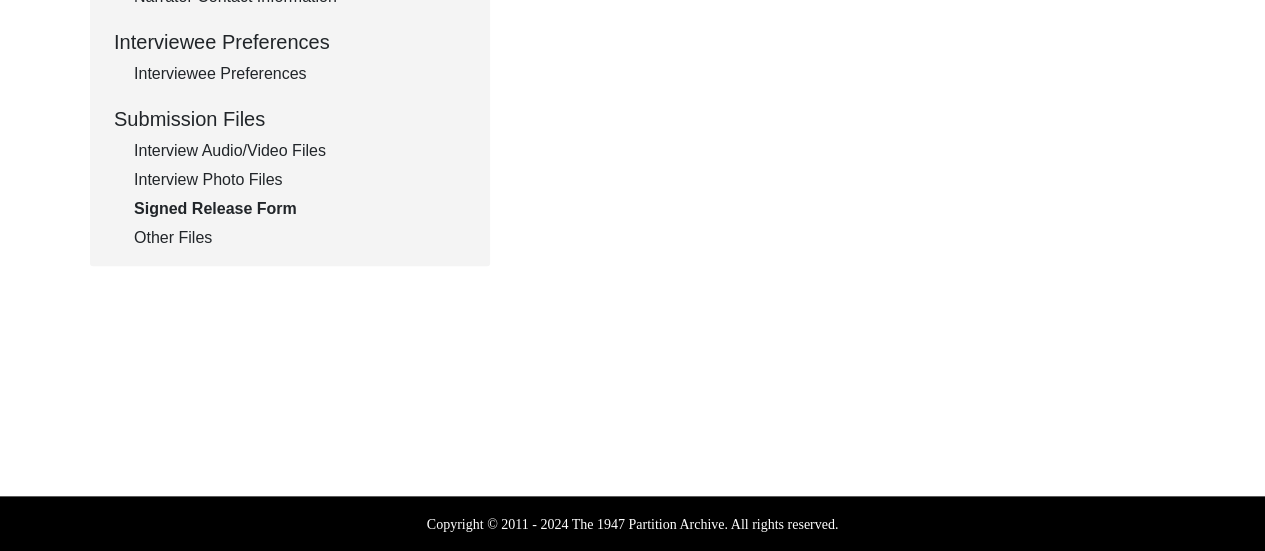 scroll, scrollTop: 412, scrollLeft: 0, axis: vertical 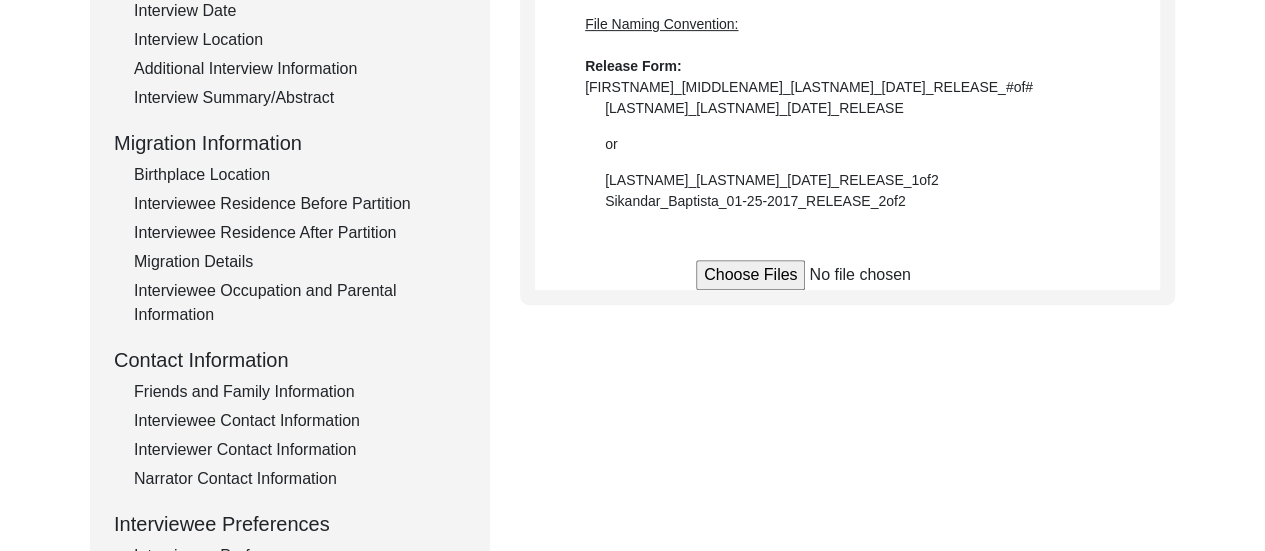 click on "Interview ID: T13318 Interviewee: Mr [NAME] Submission Form Interview Information Interviewee Information Interviewer Information Narrator Information Interview Date Interview Location Additional Interview Information Interview Summary/Abstract Migration Information Birthplace Location Interviewee Residence Before Partition Interviewee Residence After Partition Migration Details Interviewee Occupation and Parental Information Contact Information Friends and Family Information Interviewee Contact Information Interviewer Contact Information Narrator Contact Information Interviewee Preferences Interviewee Preferences Submission Files Interview Audio/Video Files Interview Photo Files Signed Release Form Other Files Signed Release Form Use Adobe Scan to scan both pages of the Release form, and merge them into a single pdf file. You can also take a photo of both Release form pages and submit them individually. Release Form:" 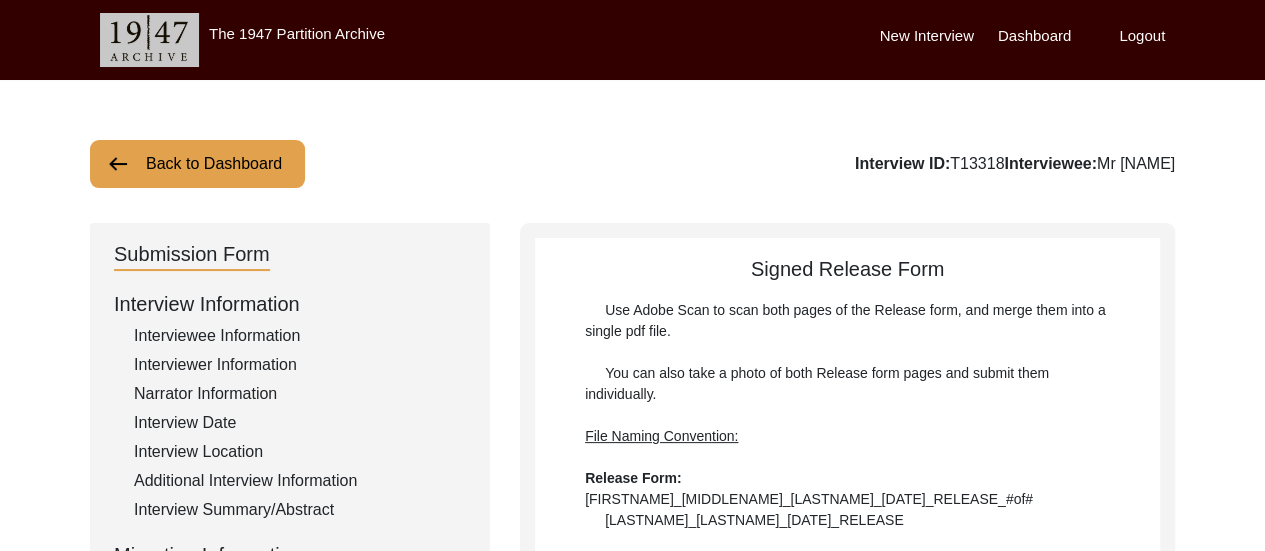scroll, scrollTop: 482, scrollLeft: 0, axis: vertical 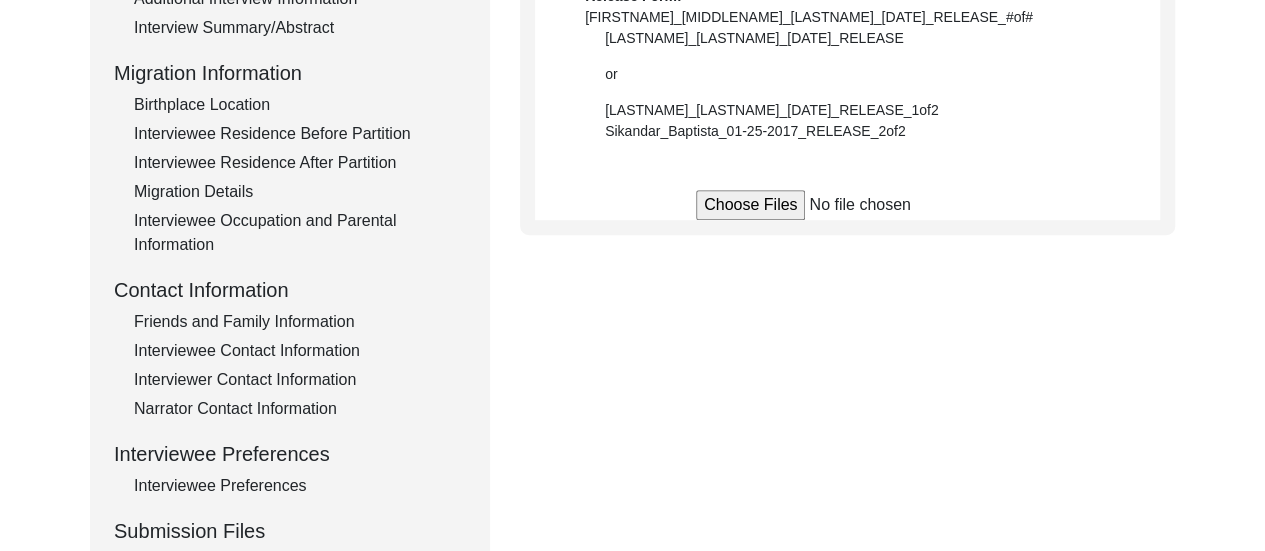 click at bounding box center [847, 205] 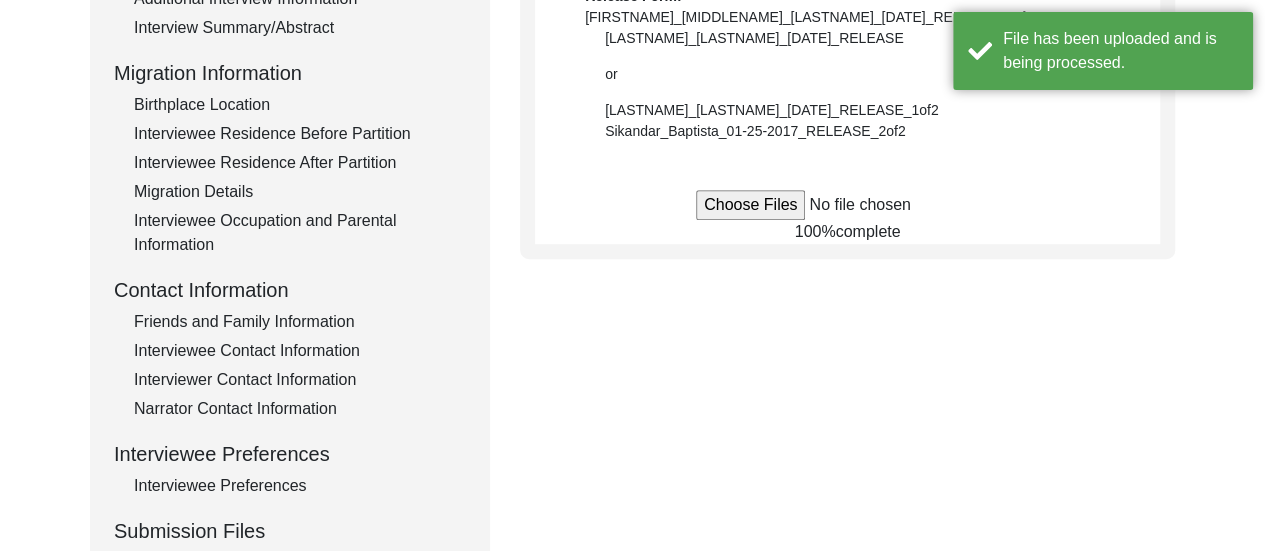 type 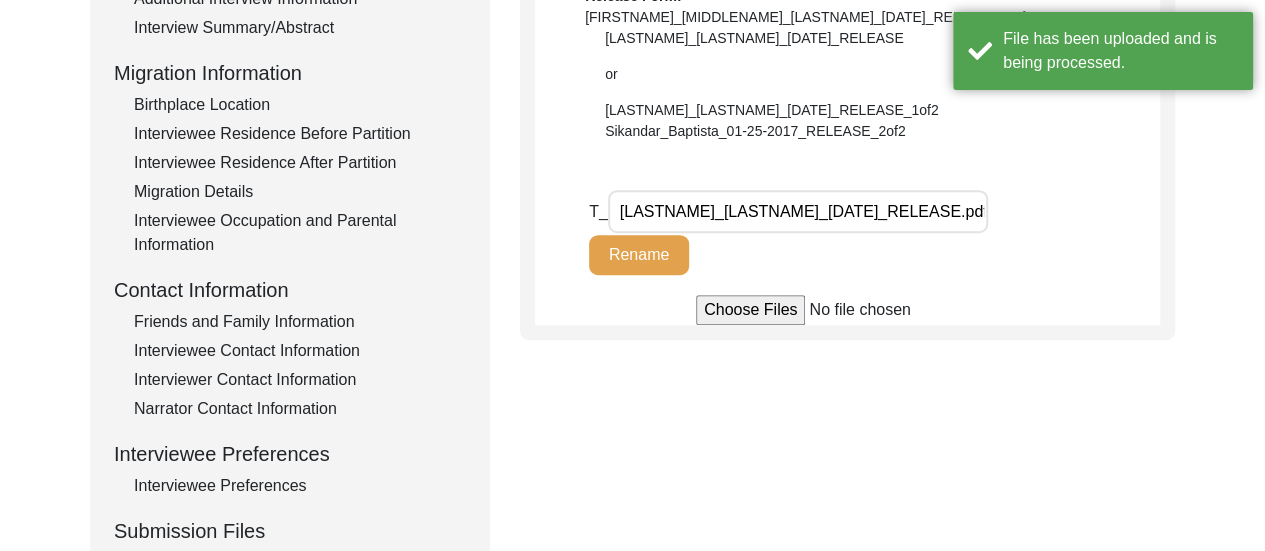 scroll, scrollTop: 894, scrollLeft: 0, axis: vertical 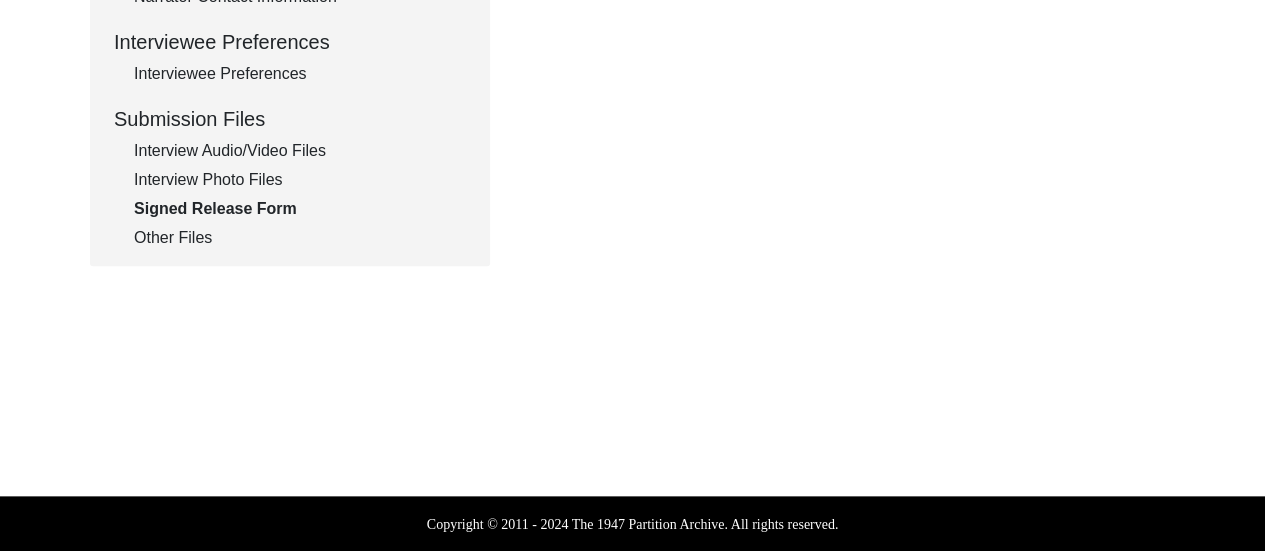 click on "Other Files" 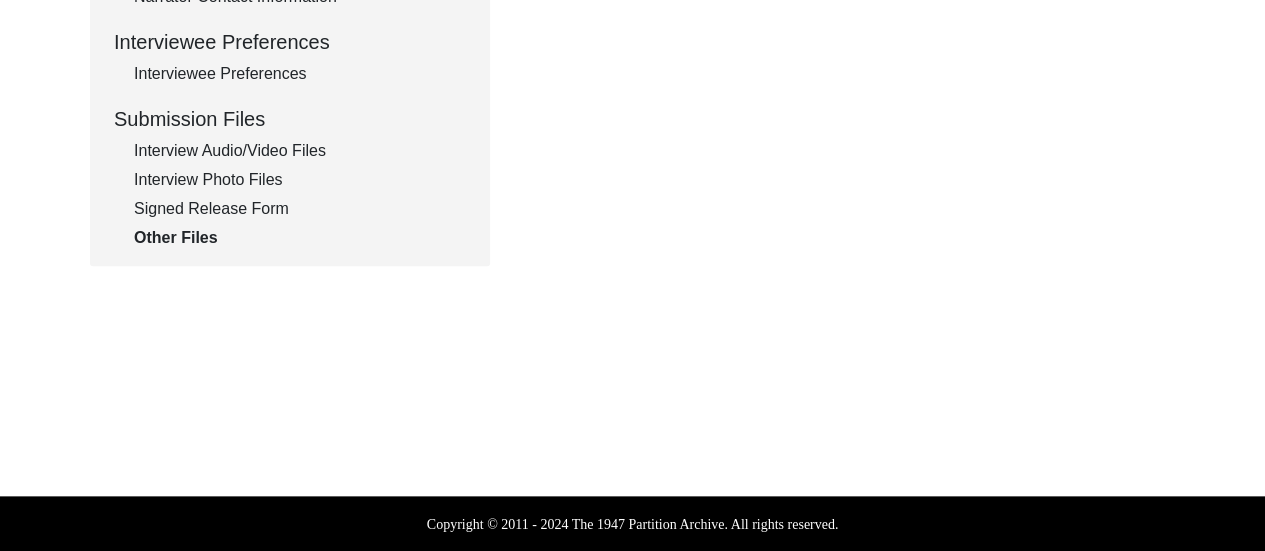 scroll, scrollTop: 412, scrollLeft: 0, axis: vertical 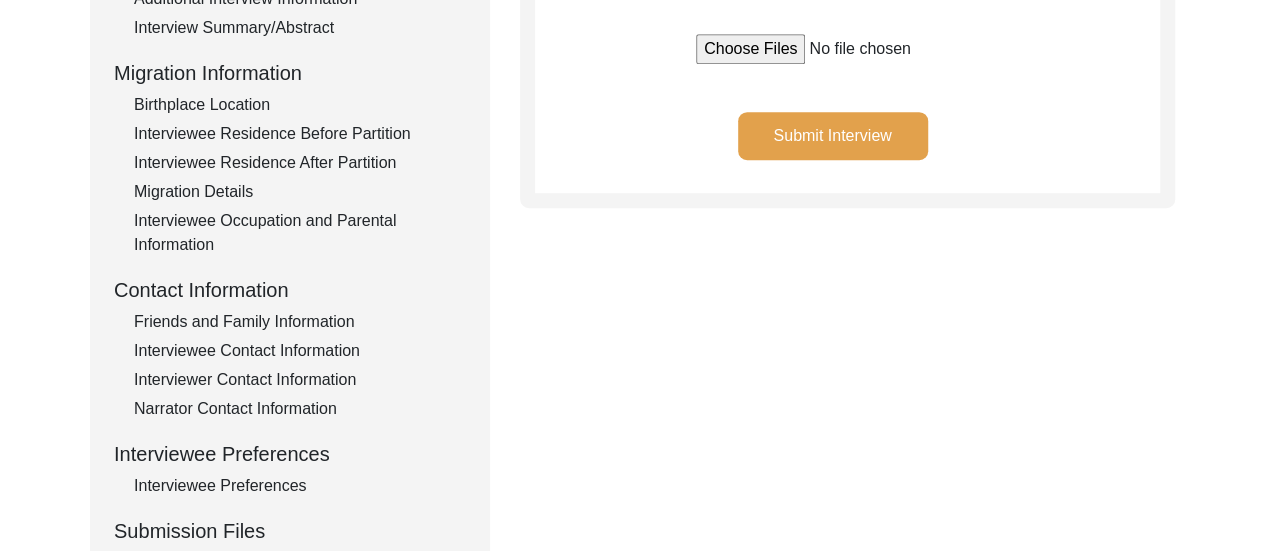 click on "Submit Interview" 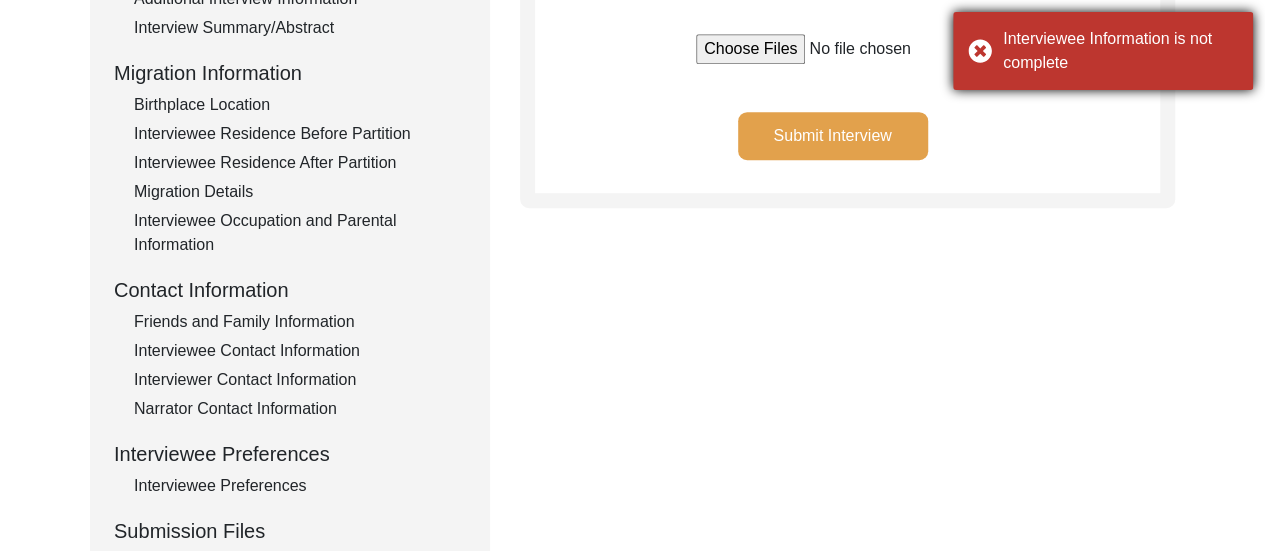 click on "Interviewee Information is not complete" at bounding box center (1120, 51) 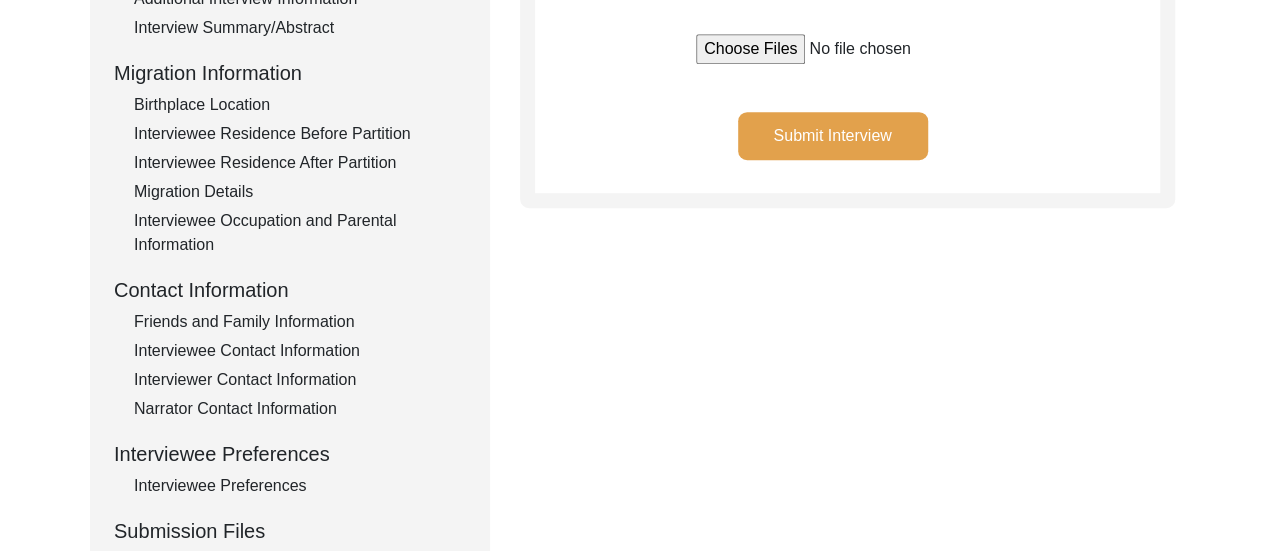 scroll, scrollTop: 0, scrollLeft: 0, axis: both 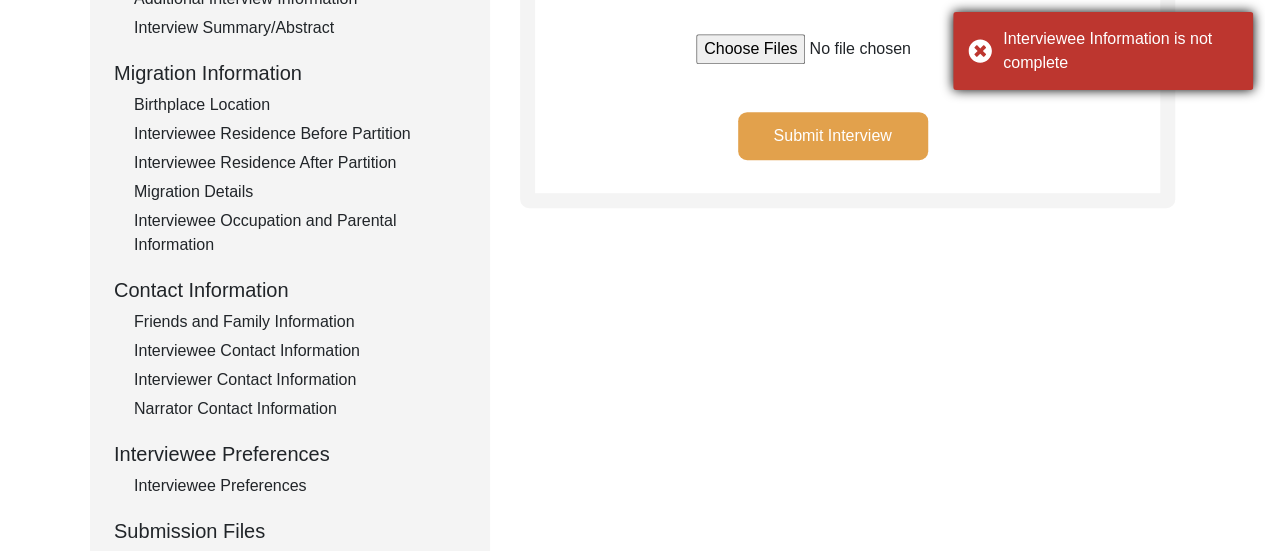 click on "Interviewee Information is not complete" at bounding box center [1120, 51] 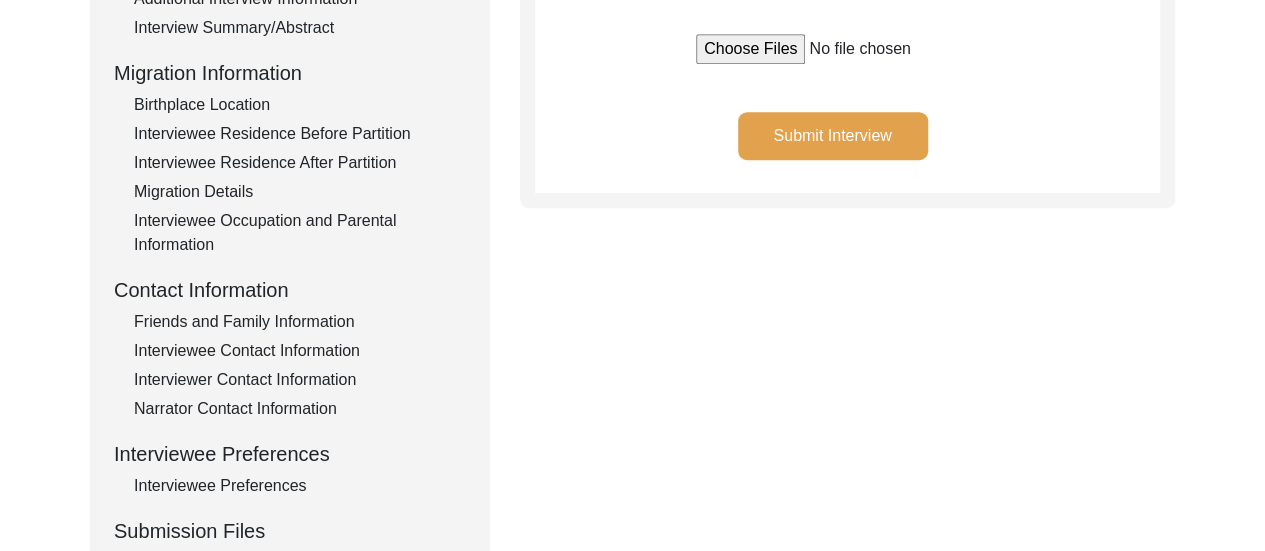scroll, scrollTop: 0, scrollLeft: 0, axis: both 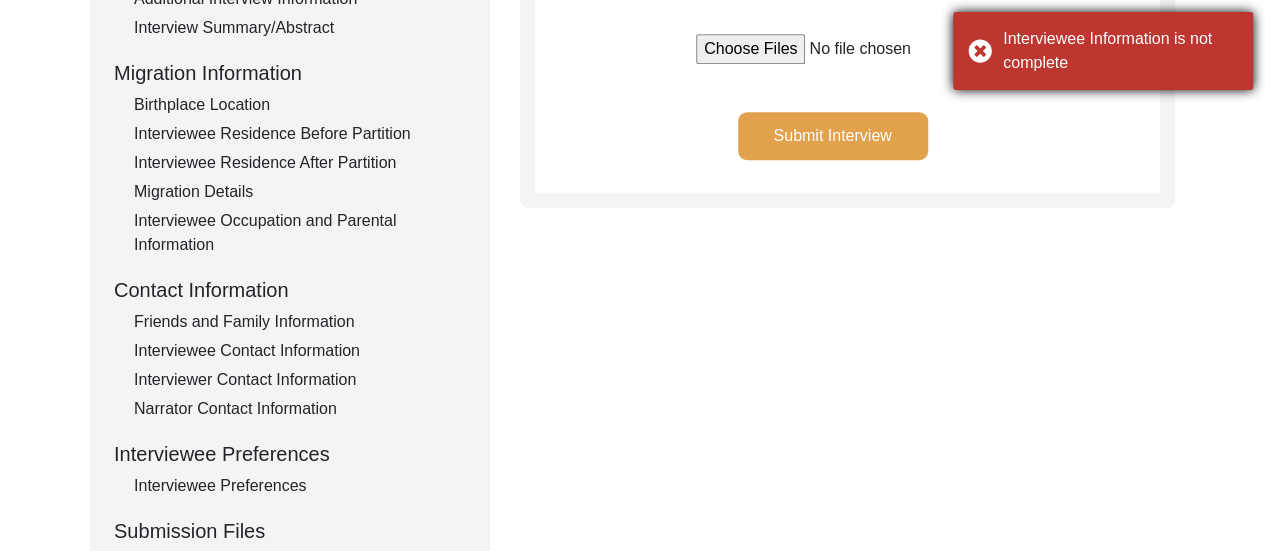 click on "Interviewee Information is not complete" at bounding box center (1120, 51) 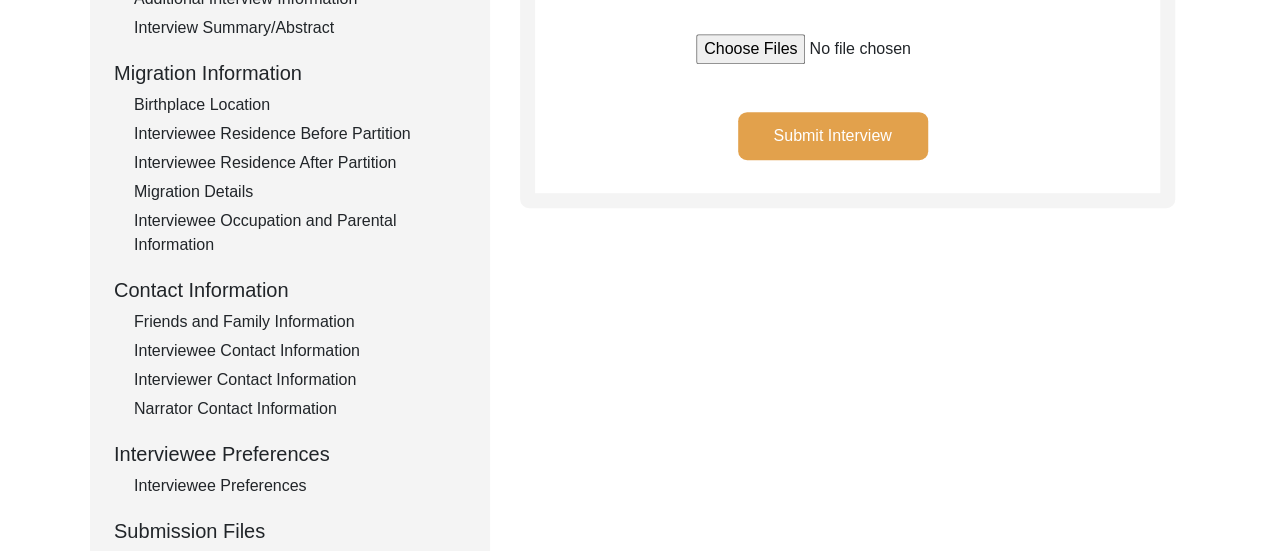scroll, scrollTop: 0, scrollLeft: 0, axis: both 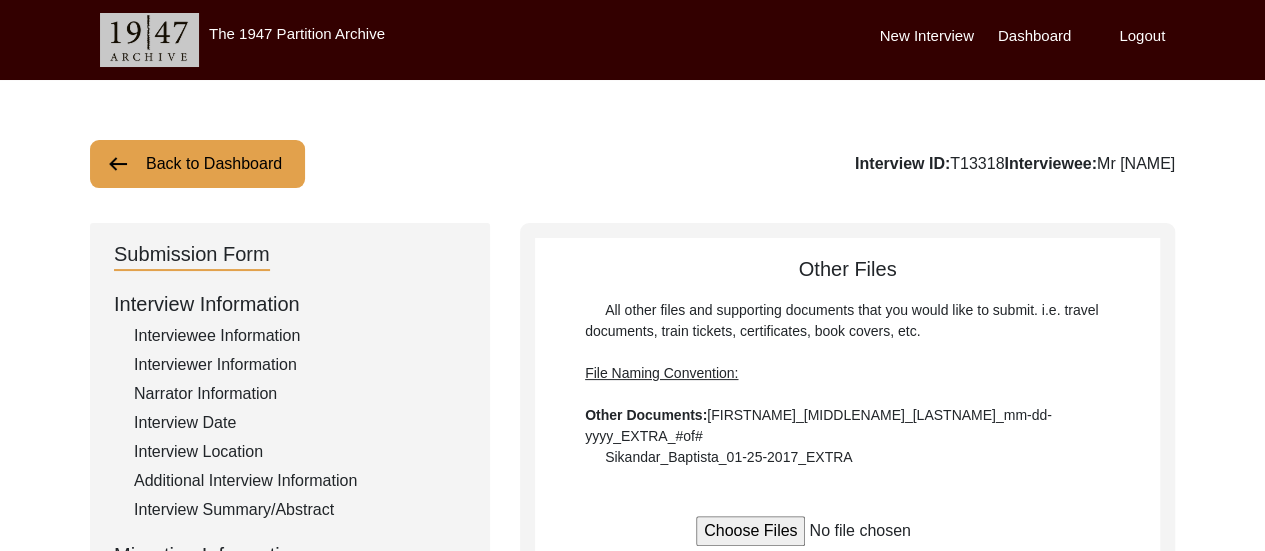 click on "Interviewee Information" 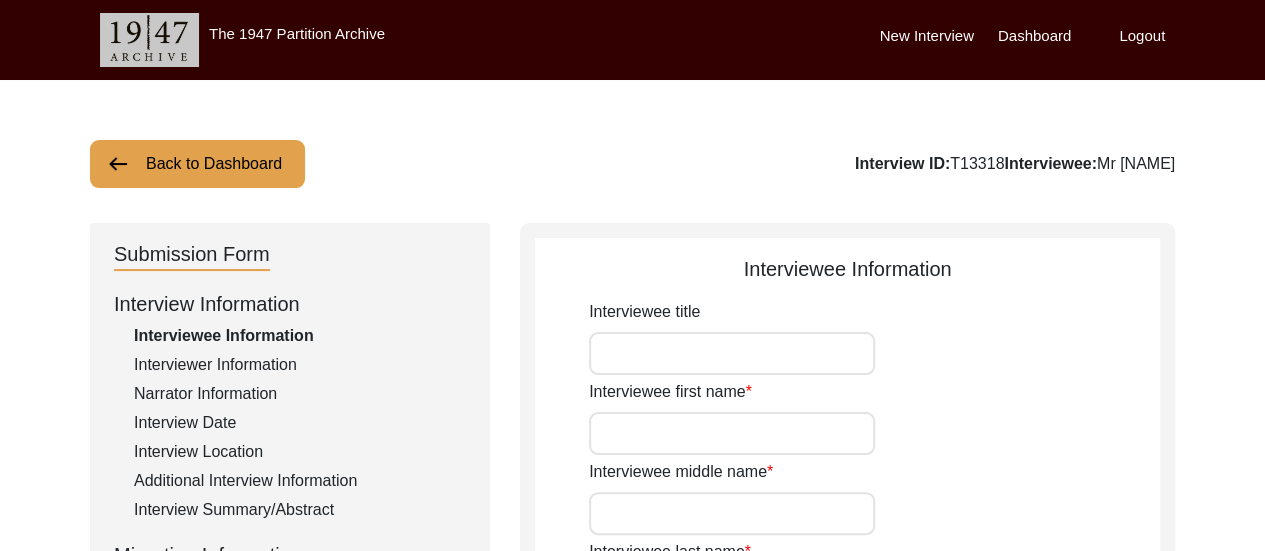 type on "Mr" 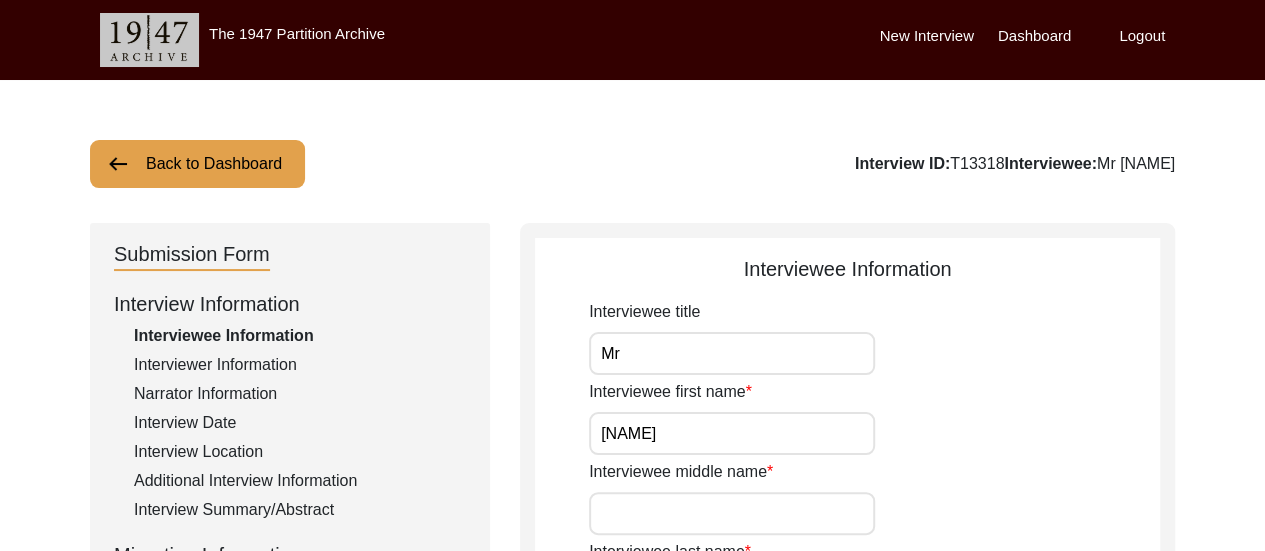 click on "Interviewee middle name" at bounding box center [732, 513] 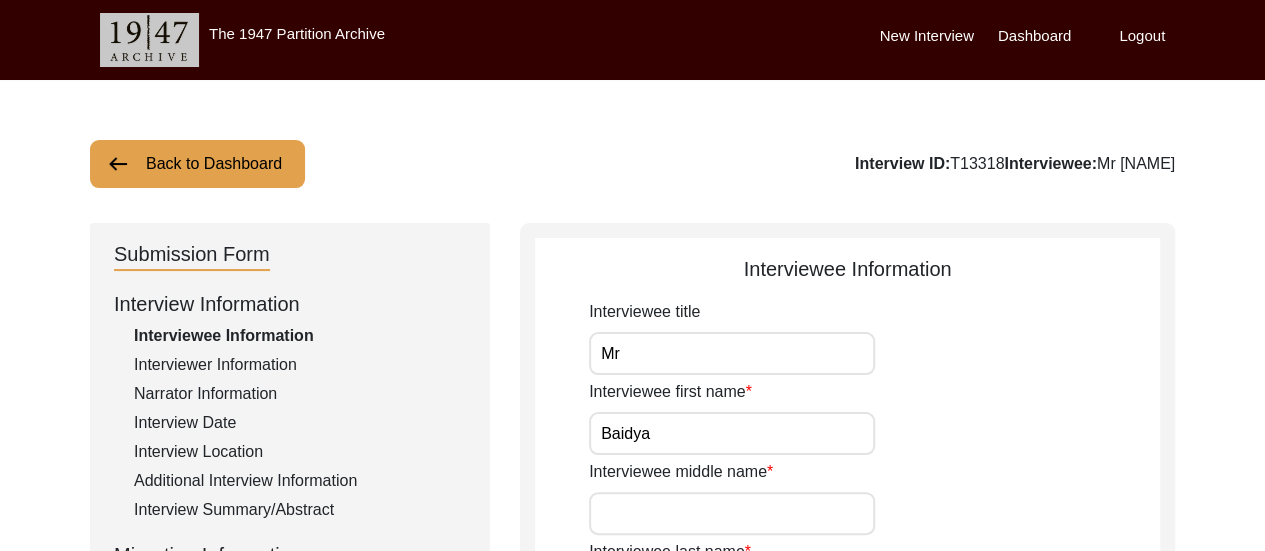 type on "Baidya" 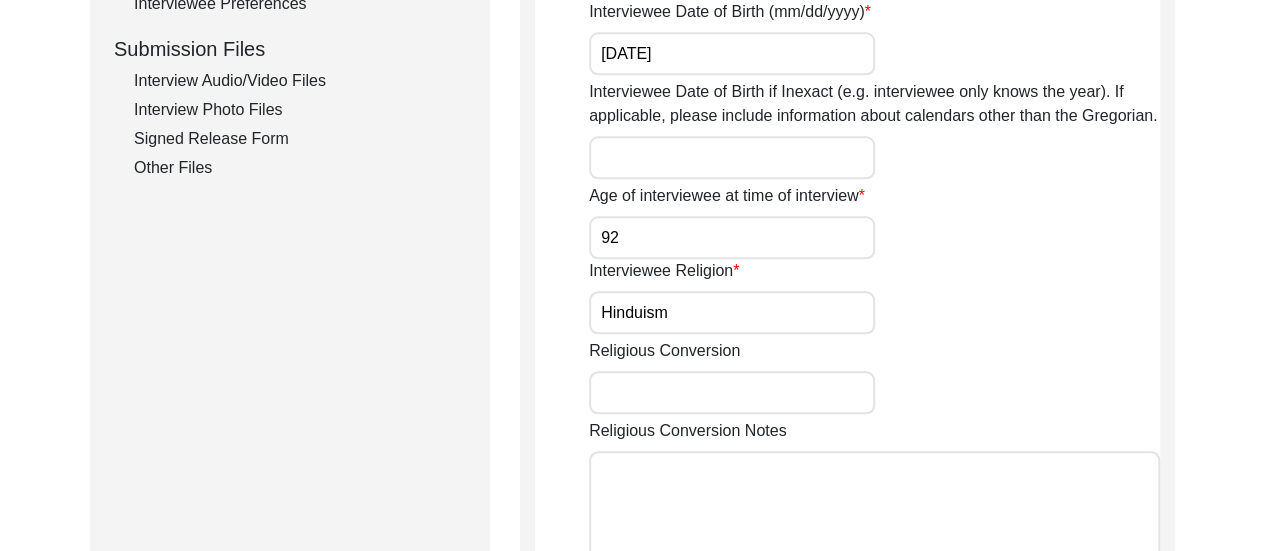 scroll, scrollTop: 1446, scrollLeft: 0, axis: vertical 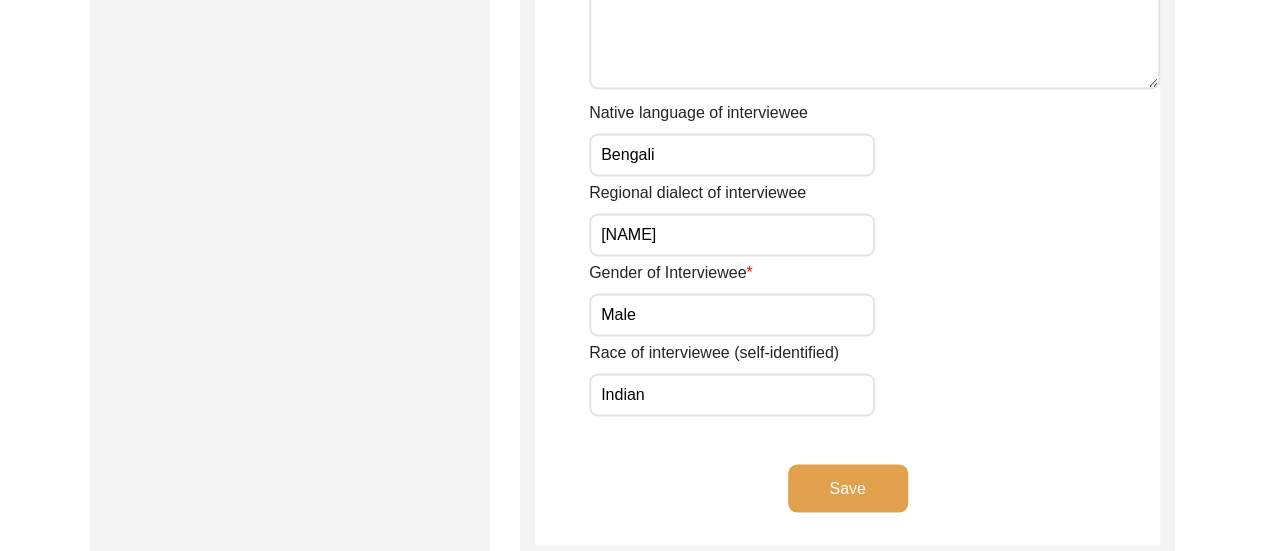 type on "[NAME]" 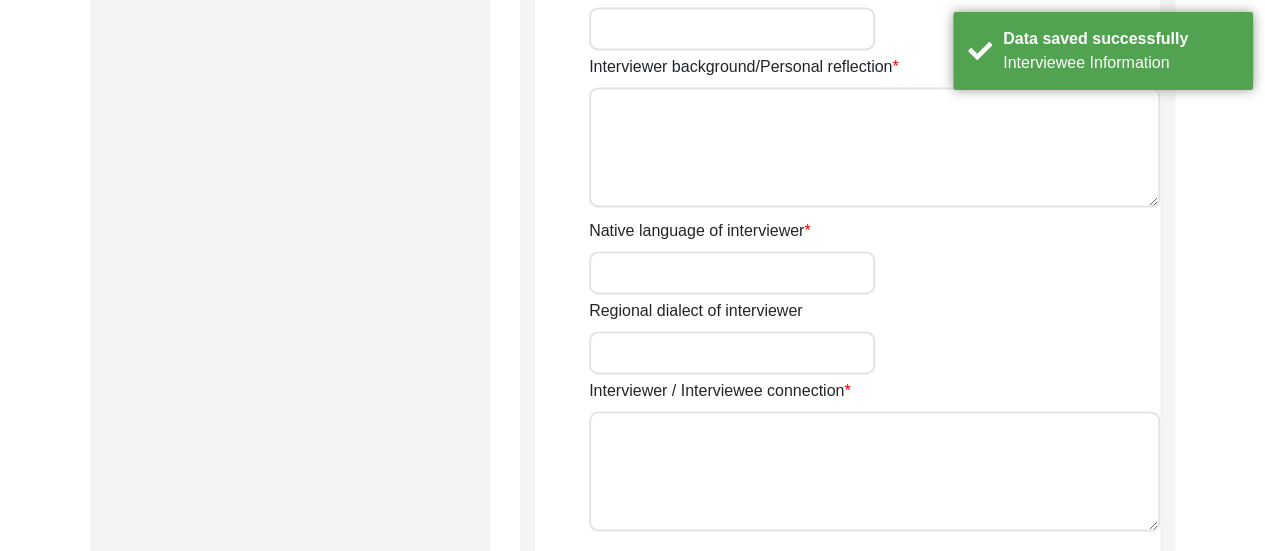 type on "Ms" 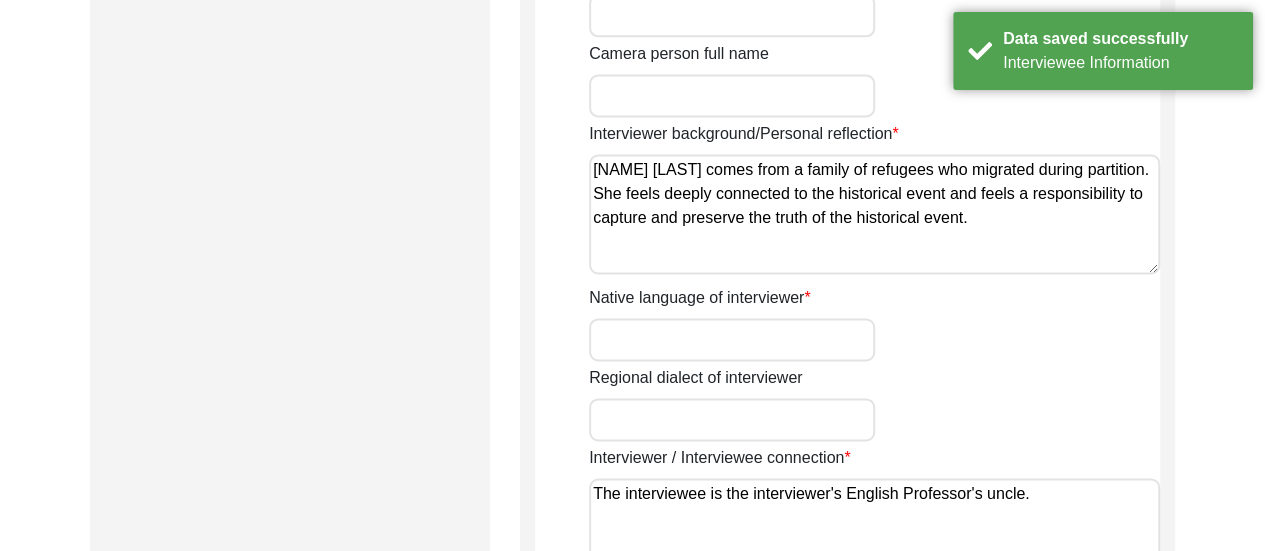 scroll, scrollTop: 897, scrollLeft: 0, axis: vertical 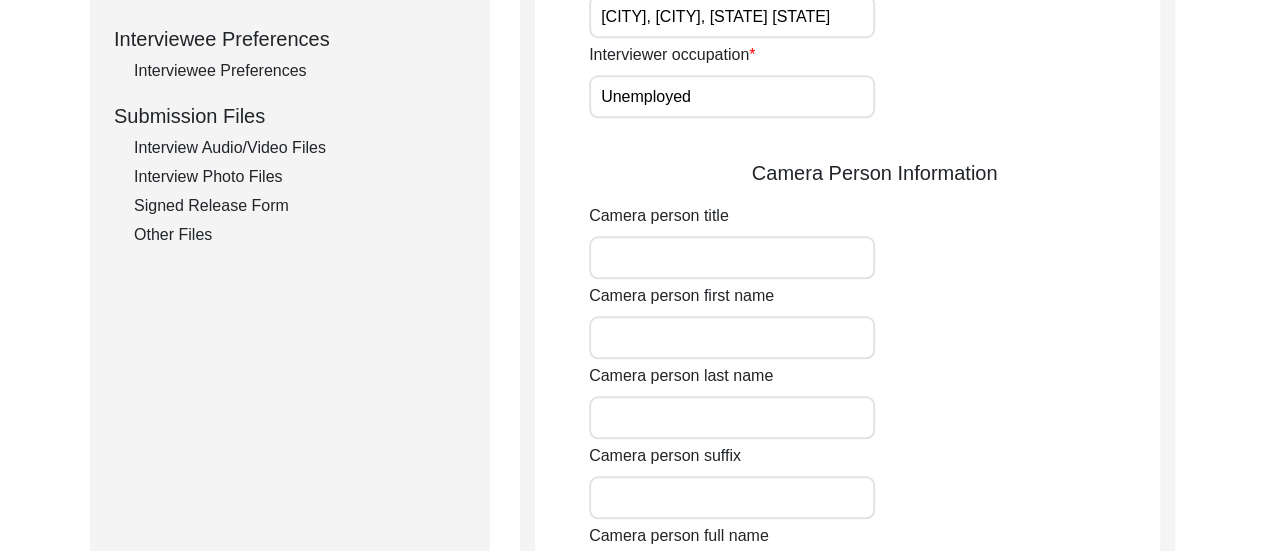 click on "Other Files" 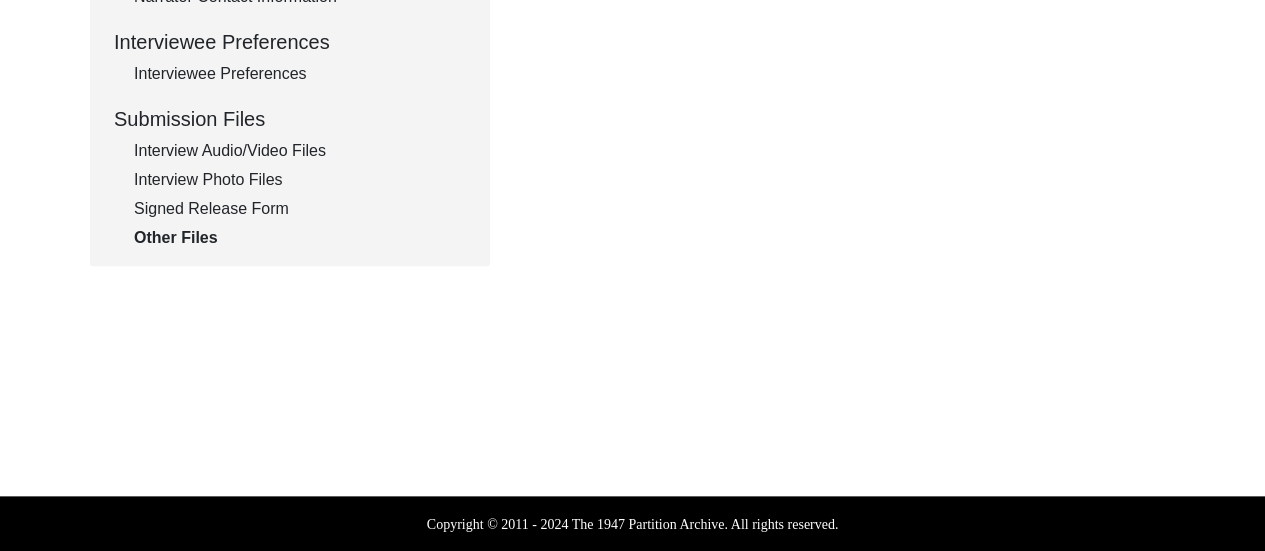 scroll, scrollTop: 412, scrollLeft: 0, axis: vertical 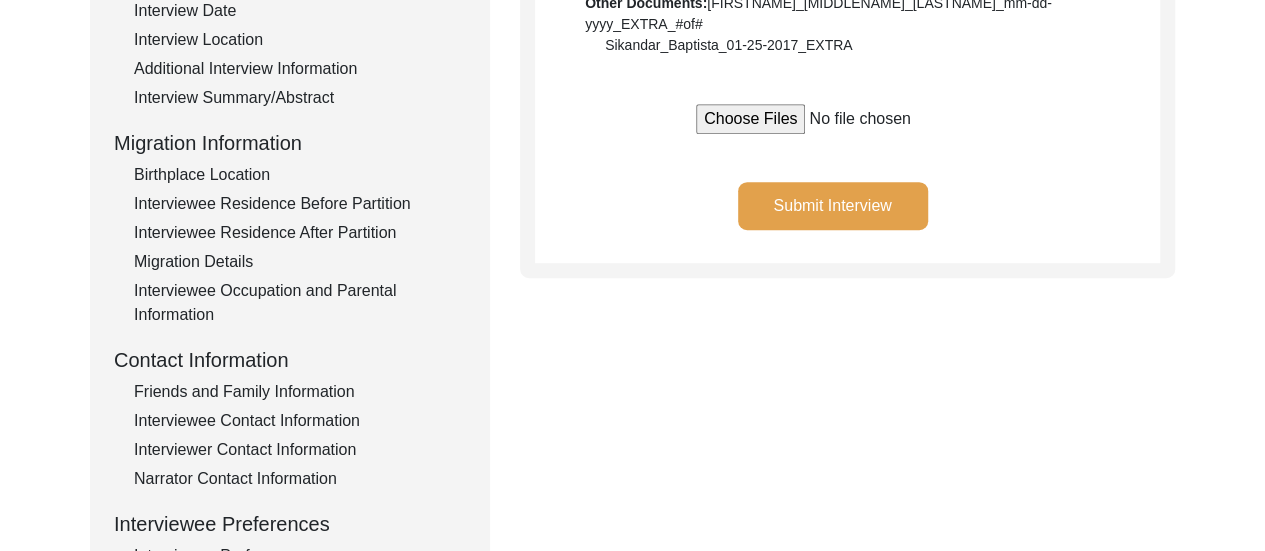 click on "Submit Interview" 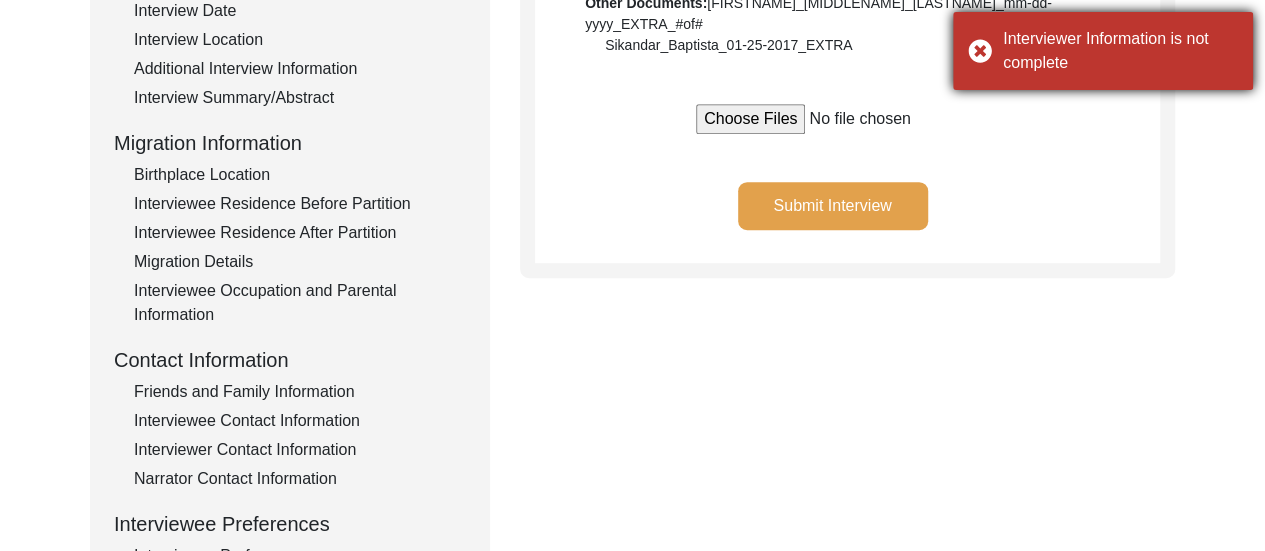 click on "Interviewer Information is not complete" at bounding box center [1120, 51] 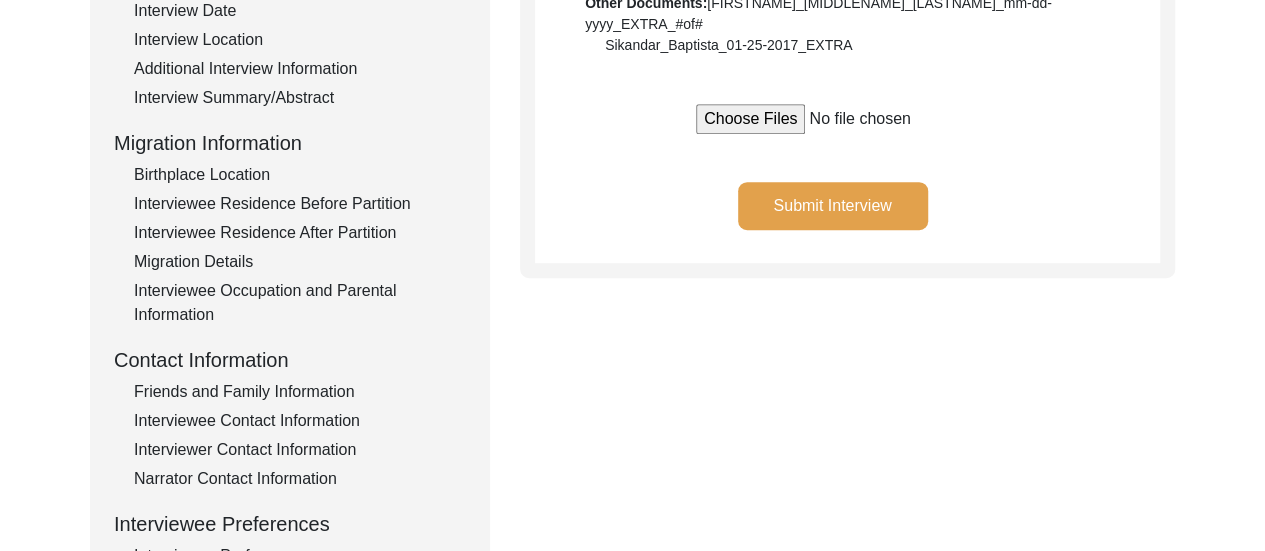 scroll, scrollTop: 0, scrollLeft: 0, axis: both 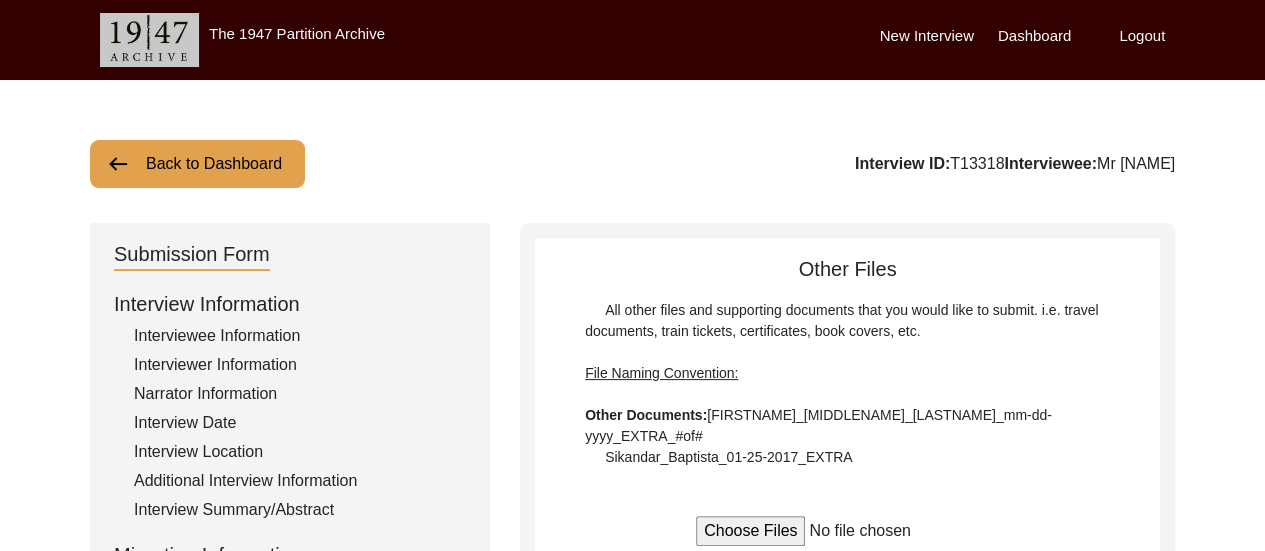 click on "Interviewer Information" 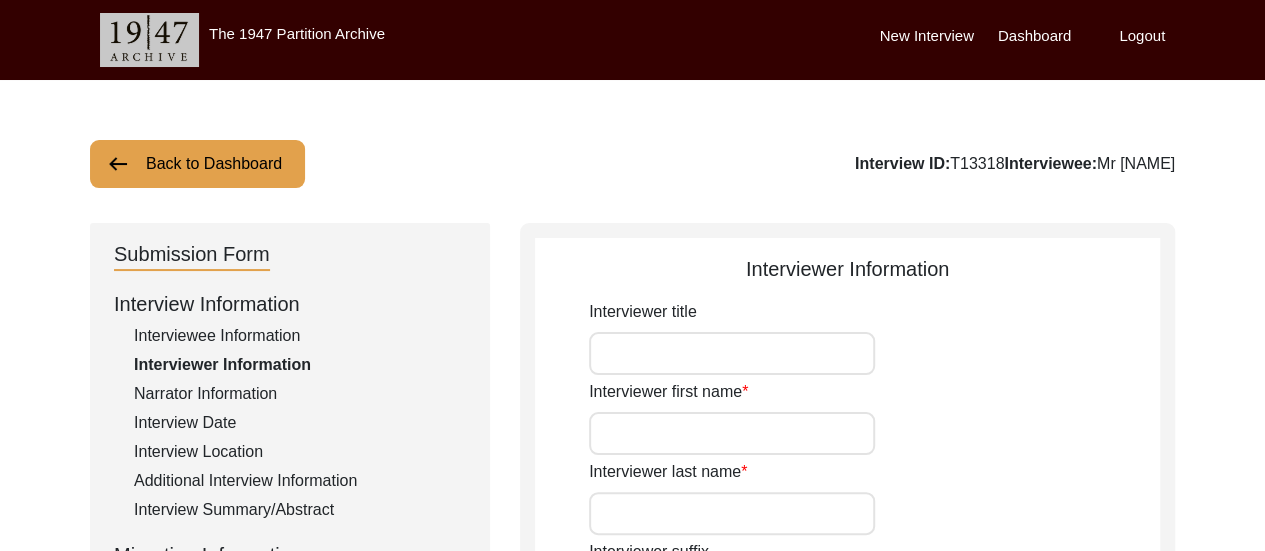 type on "Ms" 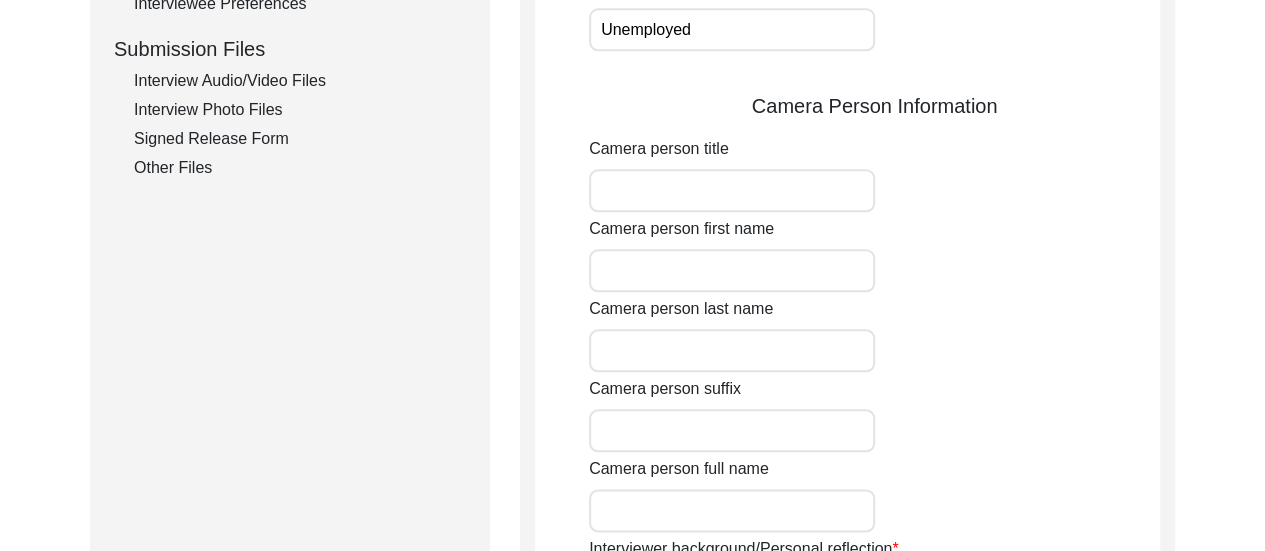 scroll, scrollTop: 1446, scrollLeft: 0, axis: vertical 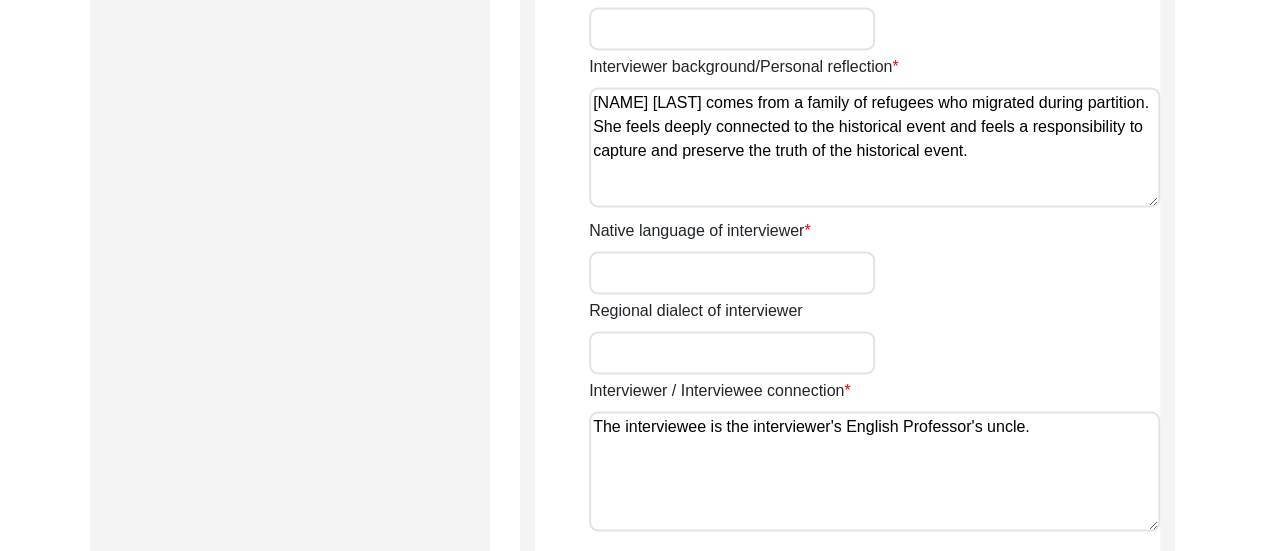 click on "Native language of interviewer" at bounding box center (732, 272) 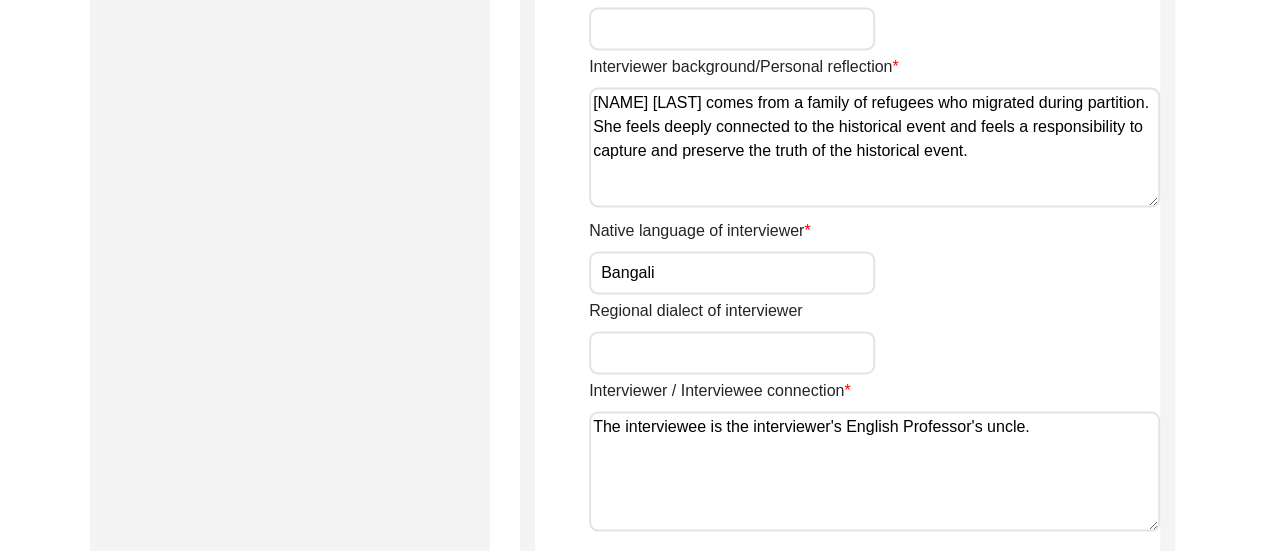 scroll, scrollTop: 1861, scrollLeft: 0, axis: vertical 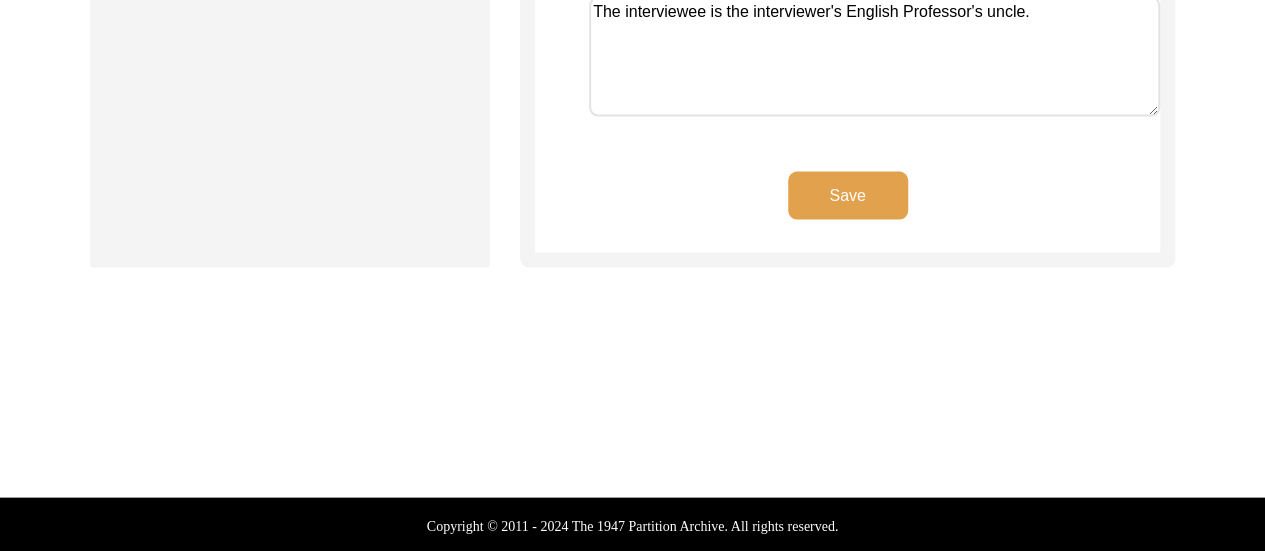 type on "Bangali" 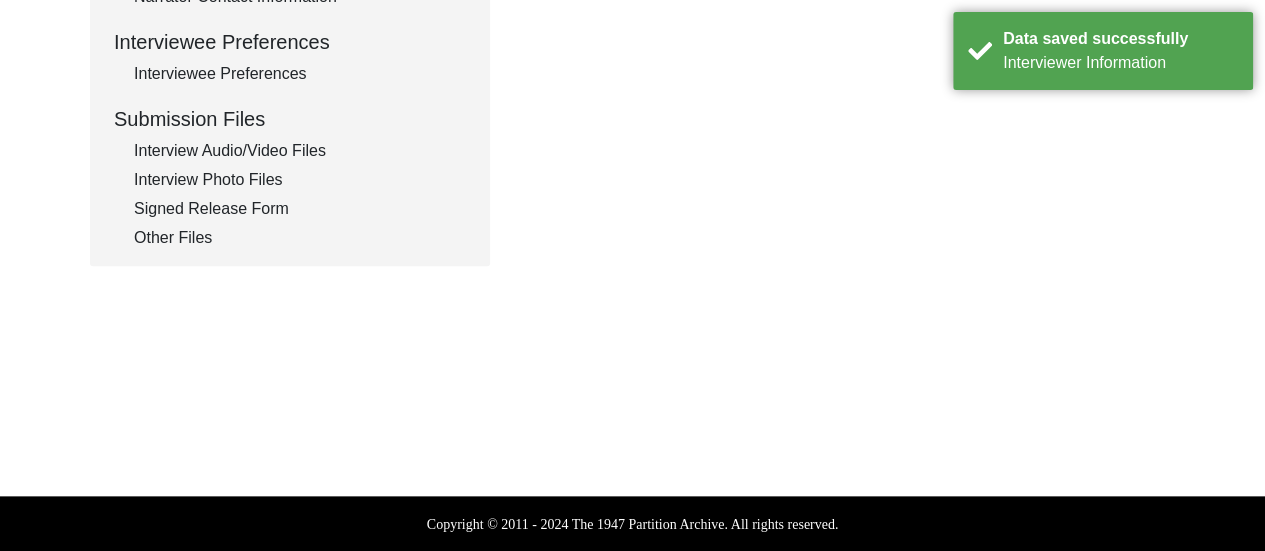 type on "Dr [LAST] [LAST] (Interviewee's Nephew)
Mrs [LAST] [LAST] (Interviewee's Wife)
Mr [LAST] [LAST] (Interviewee's Younger Brother)" 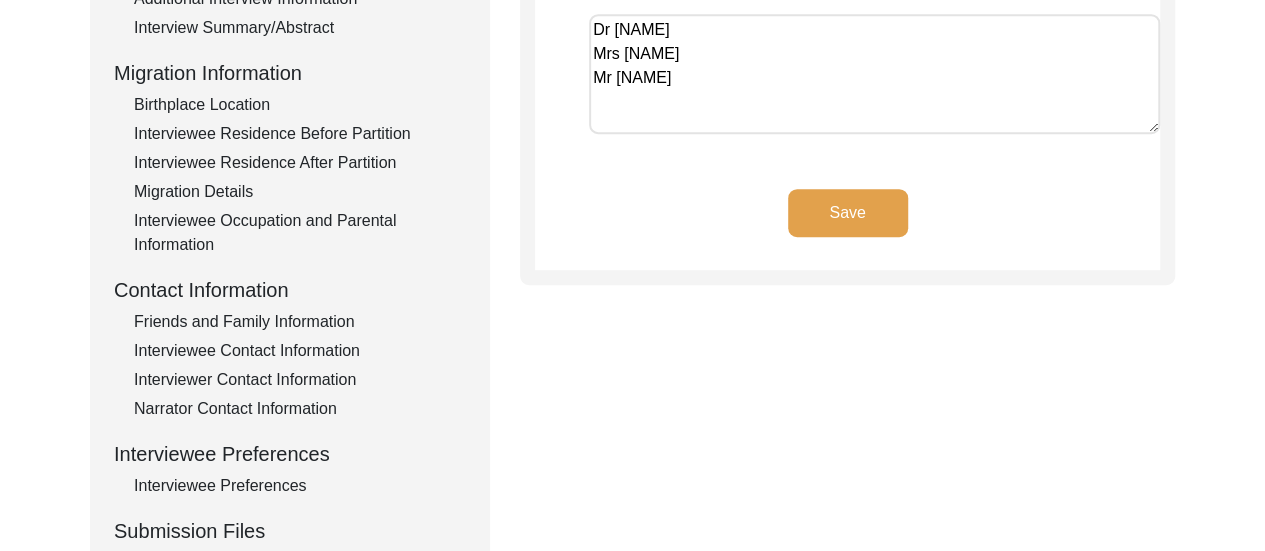scroll, scrollTop: 894, scrollLeft: 0, axis: vertical 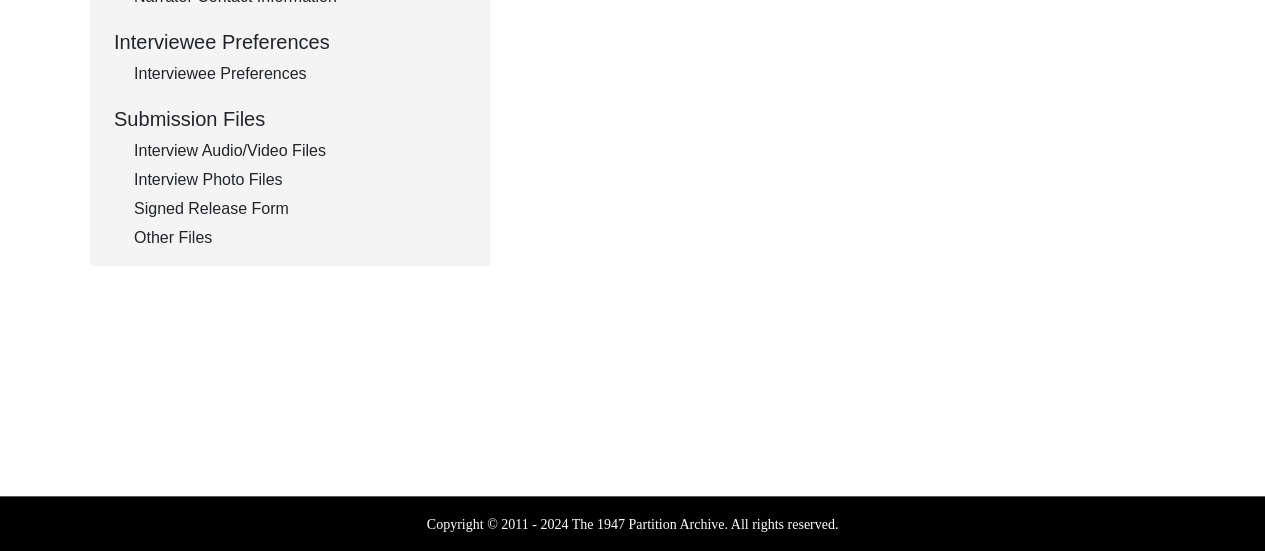 click on "Other Files" 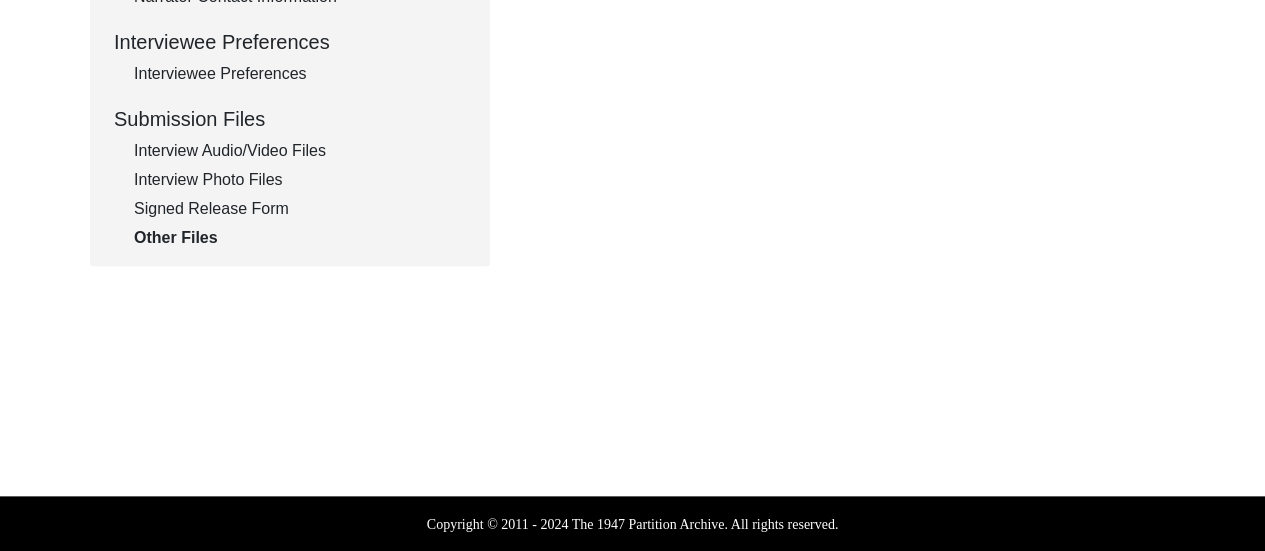 scroll, scrollTop: 412, scrollLeft: 0, axis: vertical 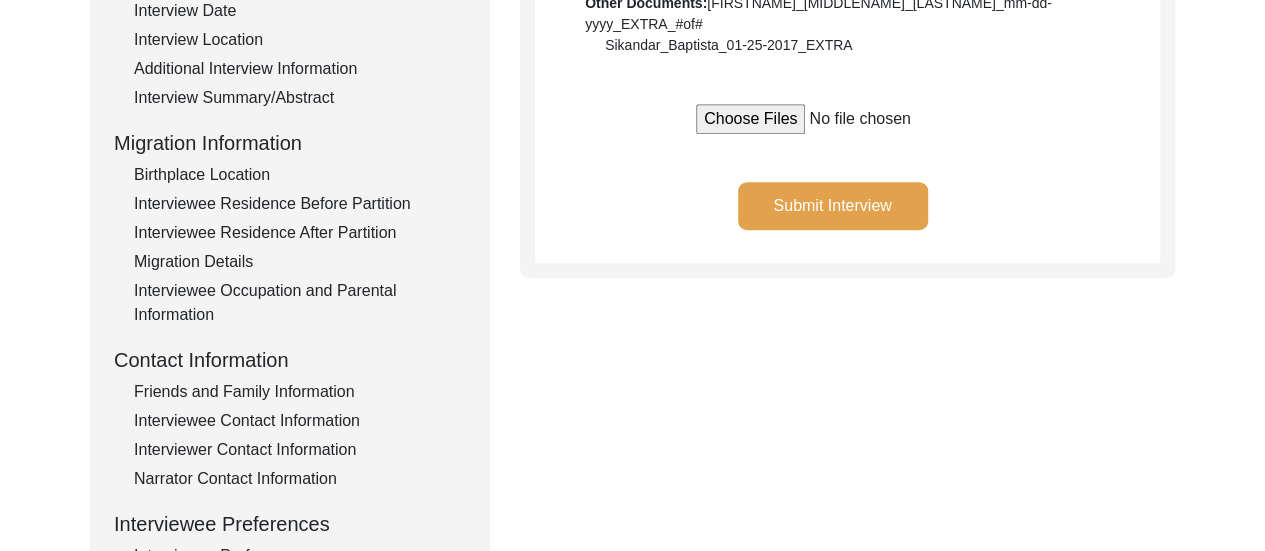 click on "Submit Interview" 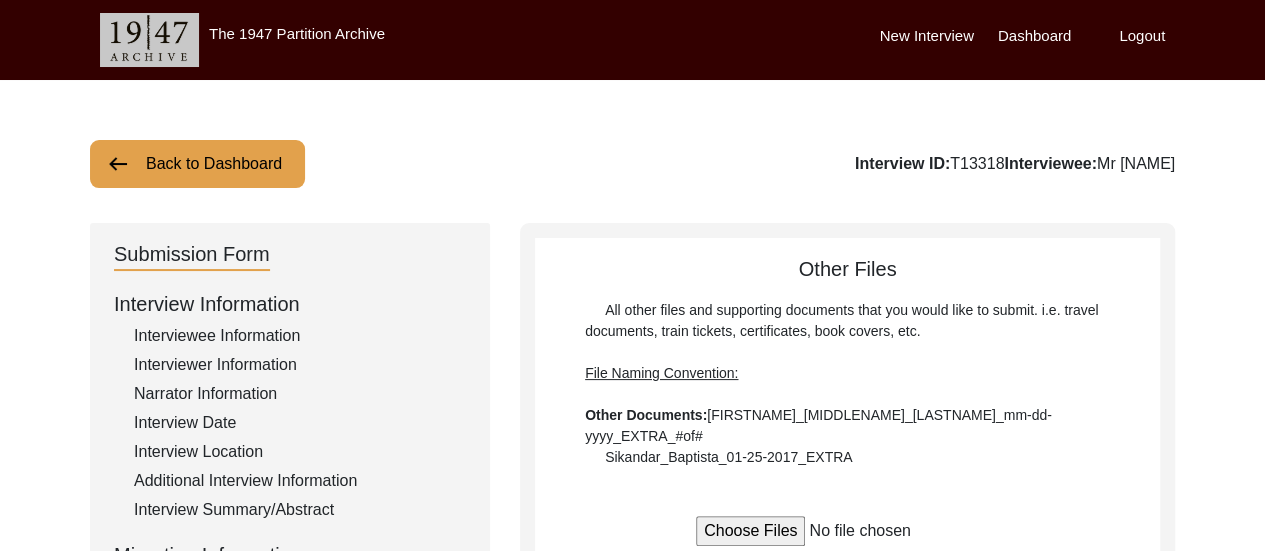 scroll, scrollTop: 482, scrollLeft: 0, axis: vertical 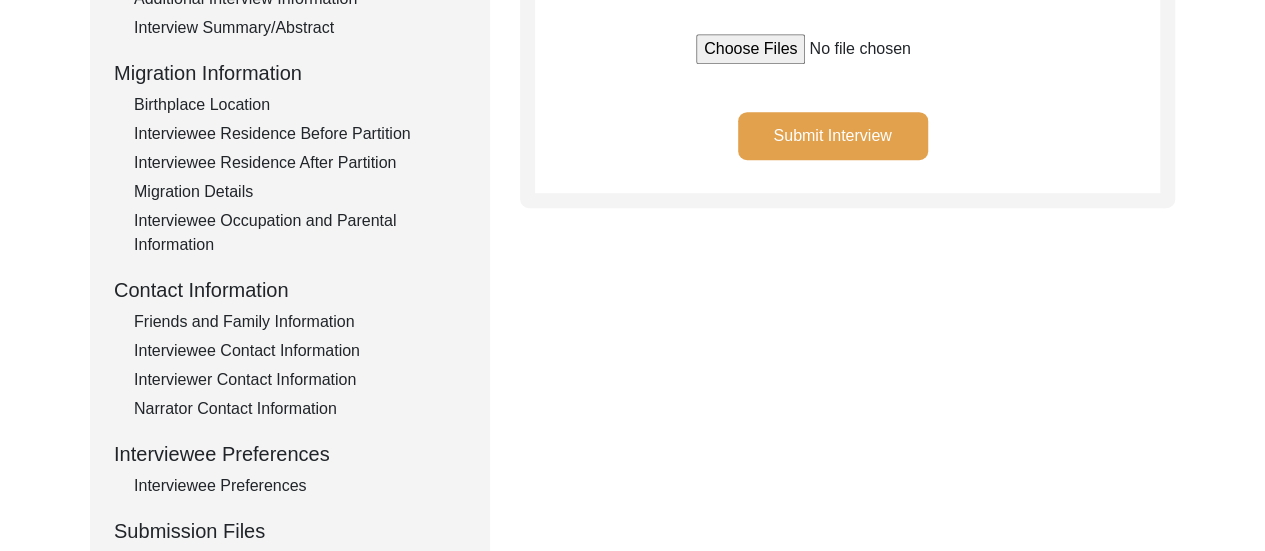 click on "Submit Interview" 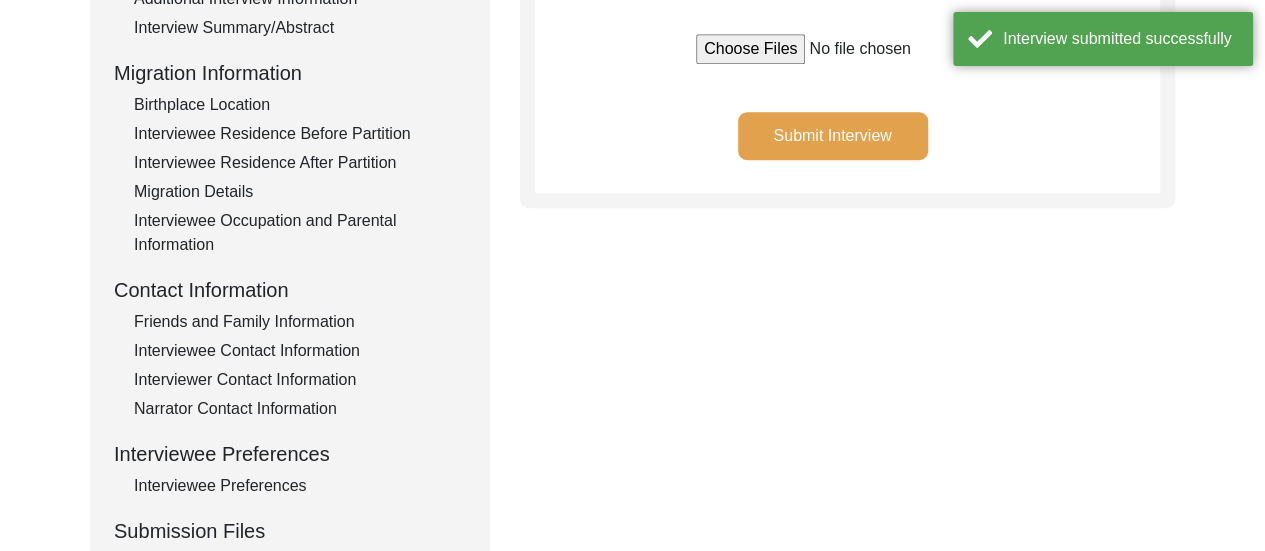 scroll, scrollTop: 0, scrollLeft: 0, axis: both 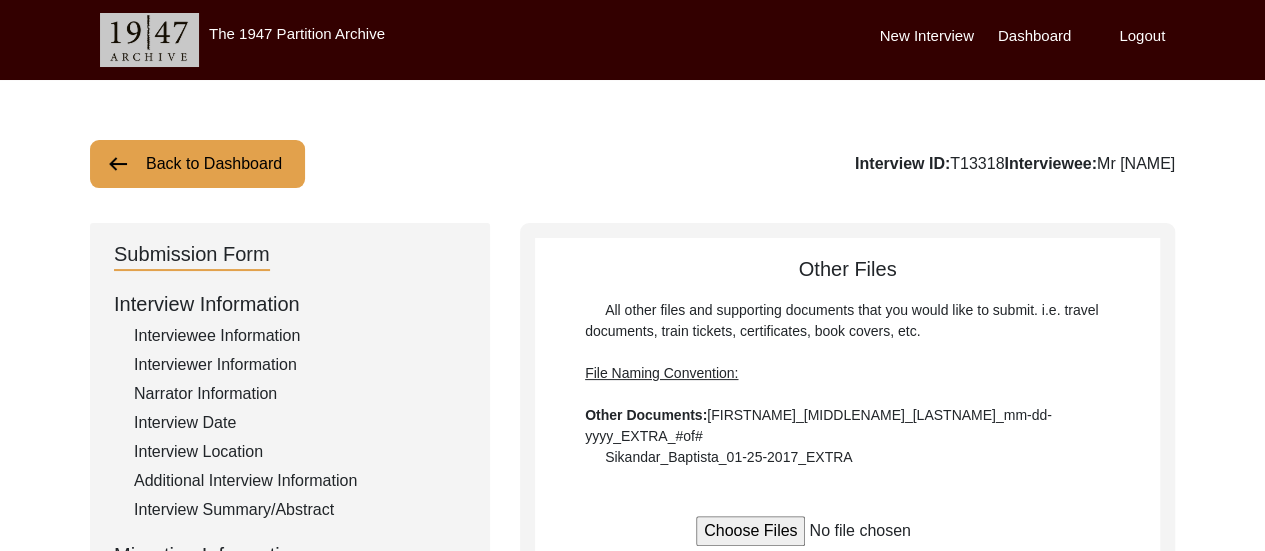 click on "Back to Dashboard" 